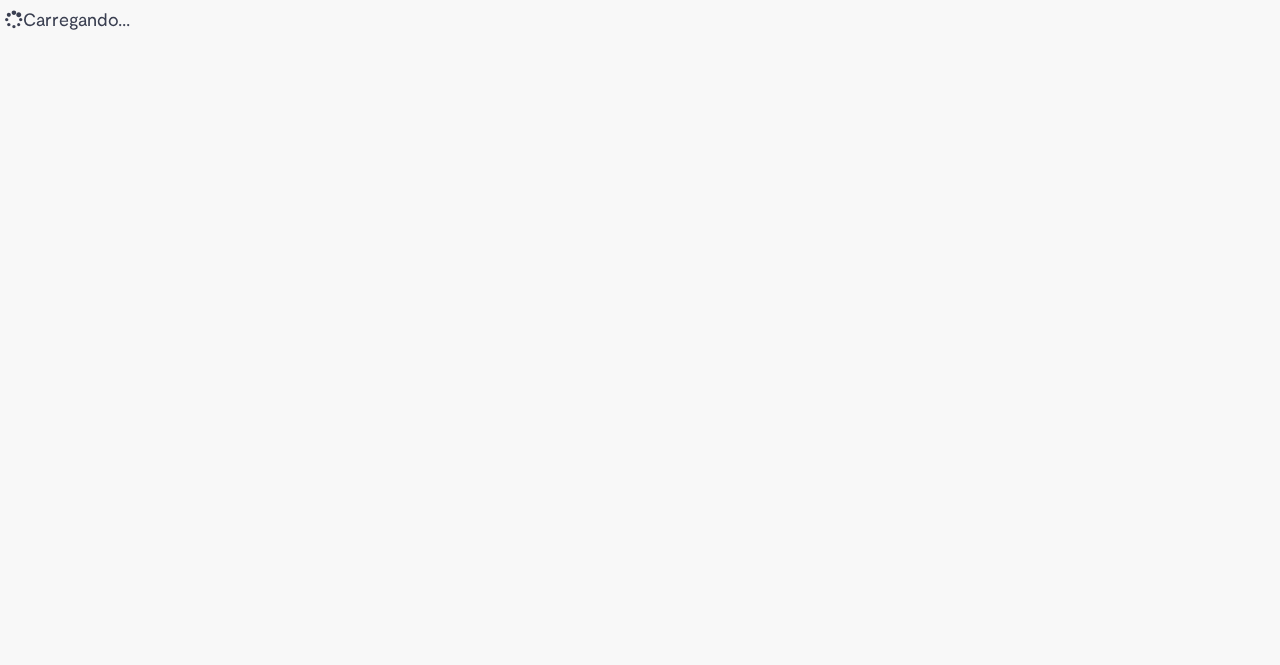 scroll, scrollTop: 0, scrollLeft: 0, axis: both 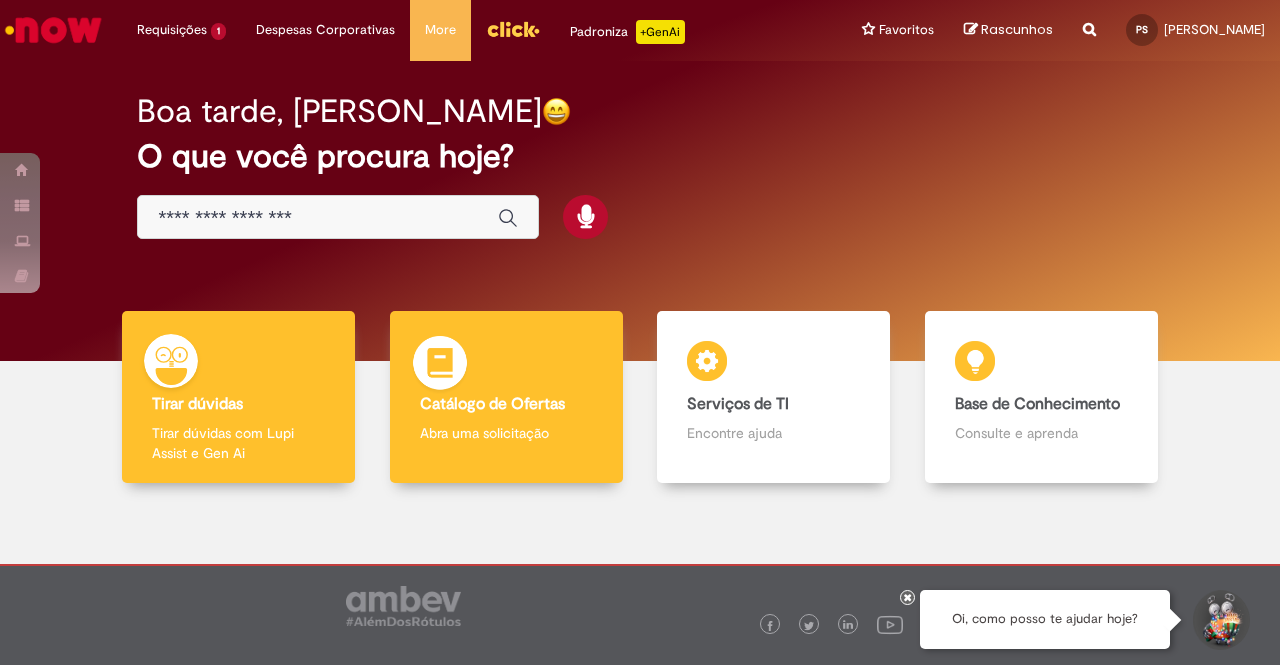 click on "Catálogo de Ofertas
Catálogo de Ofertas
Abra uma solicitação" at bounding box center [506, 397] 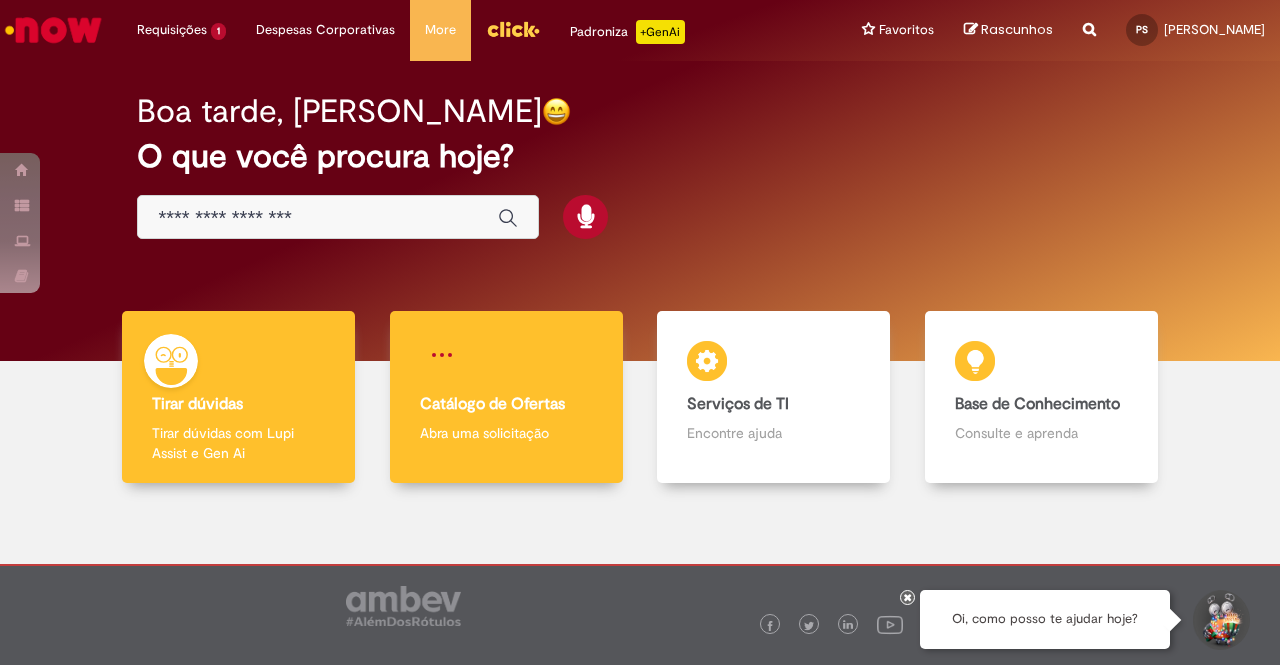 click on "Catálogo de Ofertas
Catálogo de Ofertas
Abra uma solicitação" at bounding box center (506, 397) 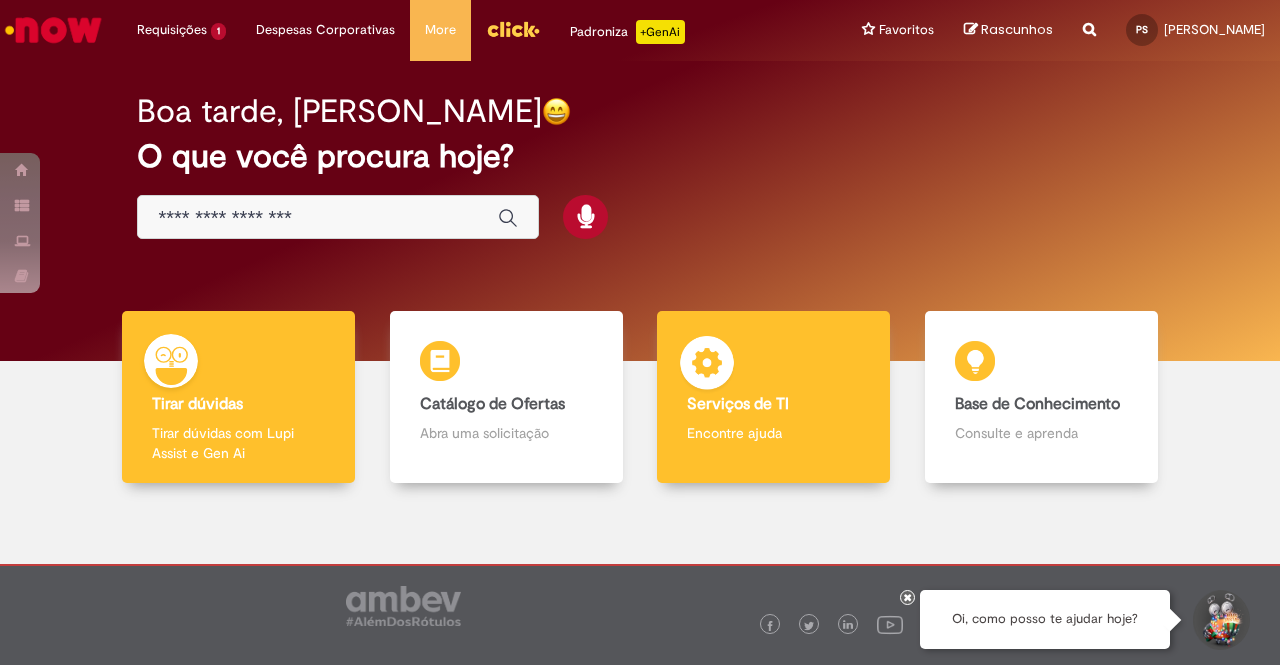 click on "Serviços de TI" at bounding box center [738, 404] 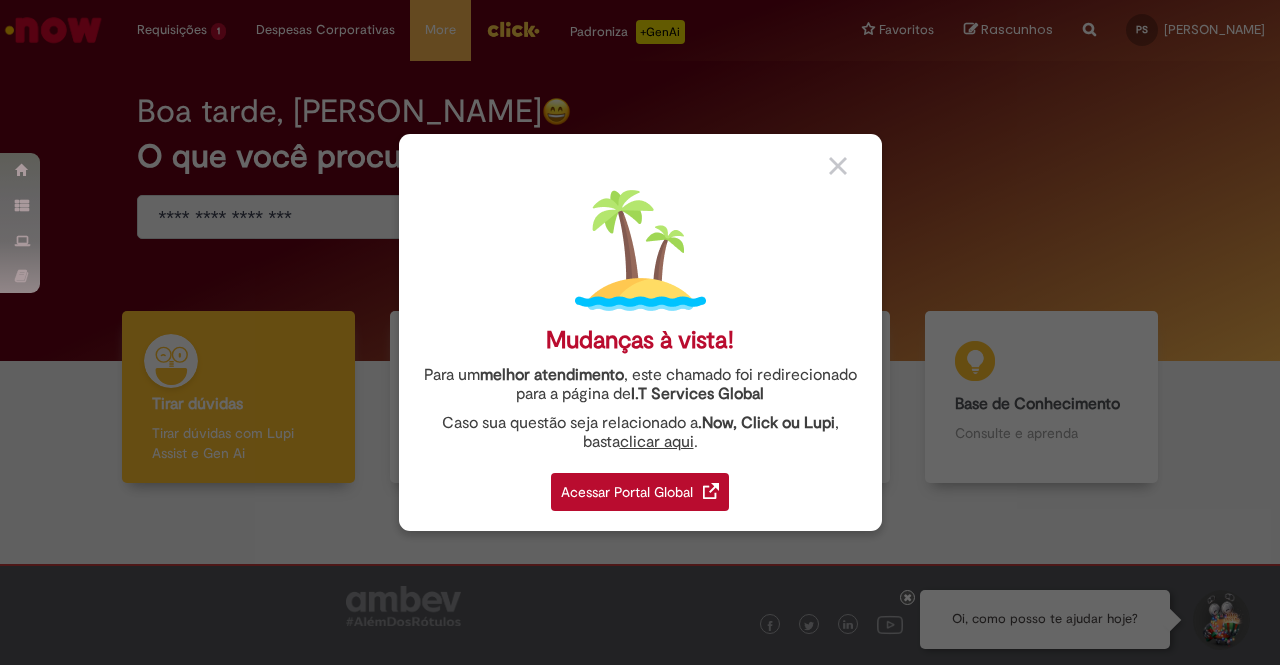 click on "Acessar Portal Global" at bounding box center [640, 492] 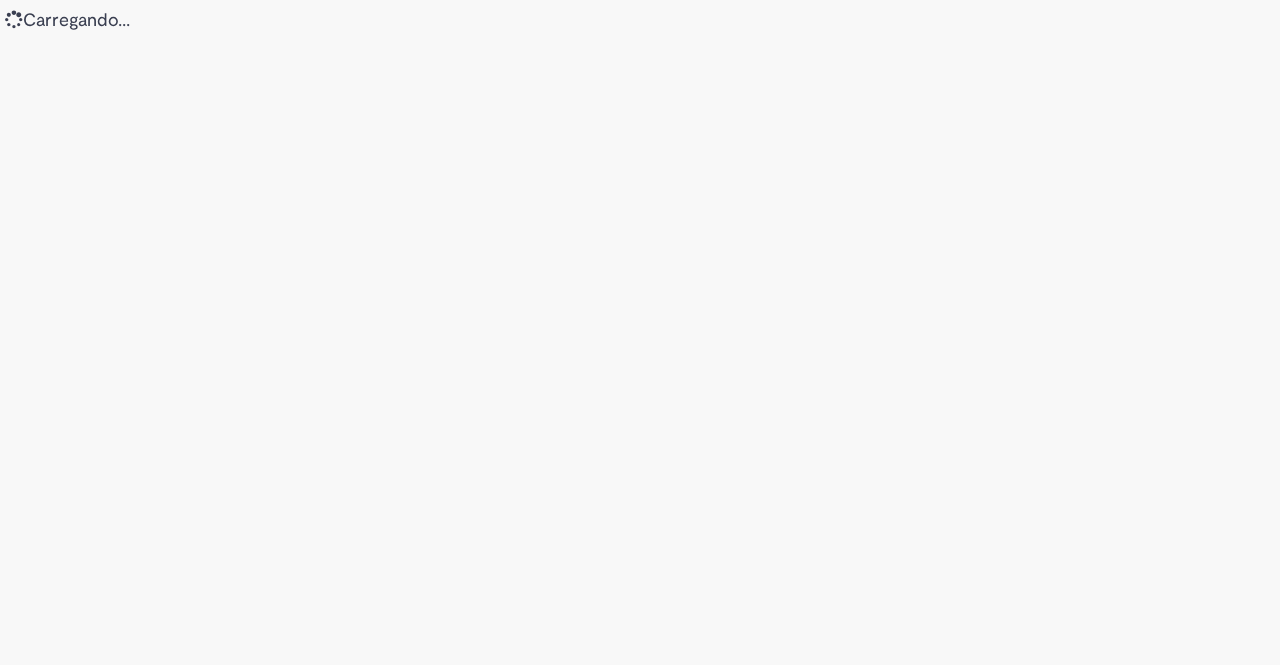 scroll, scrollTop: 0, scrollLeft: 0, axis: both 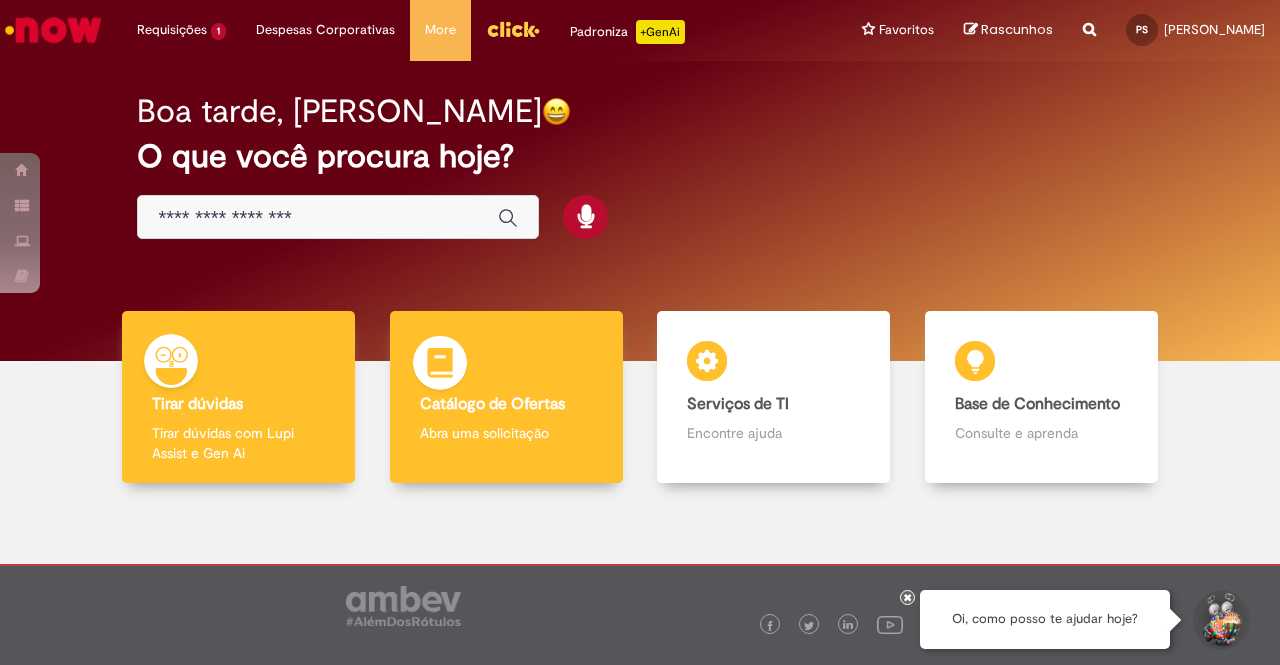 click on "Catálogo de Ofertas" at bounding box center [492, 404] 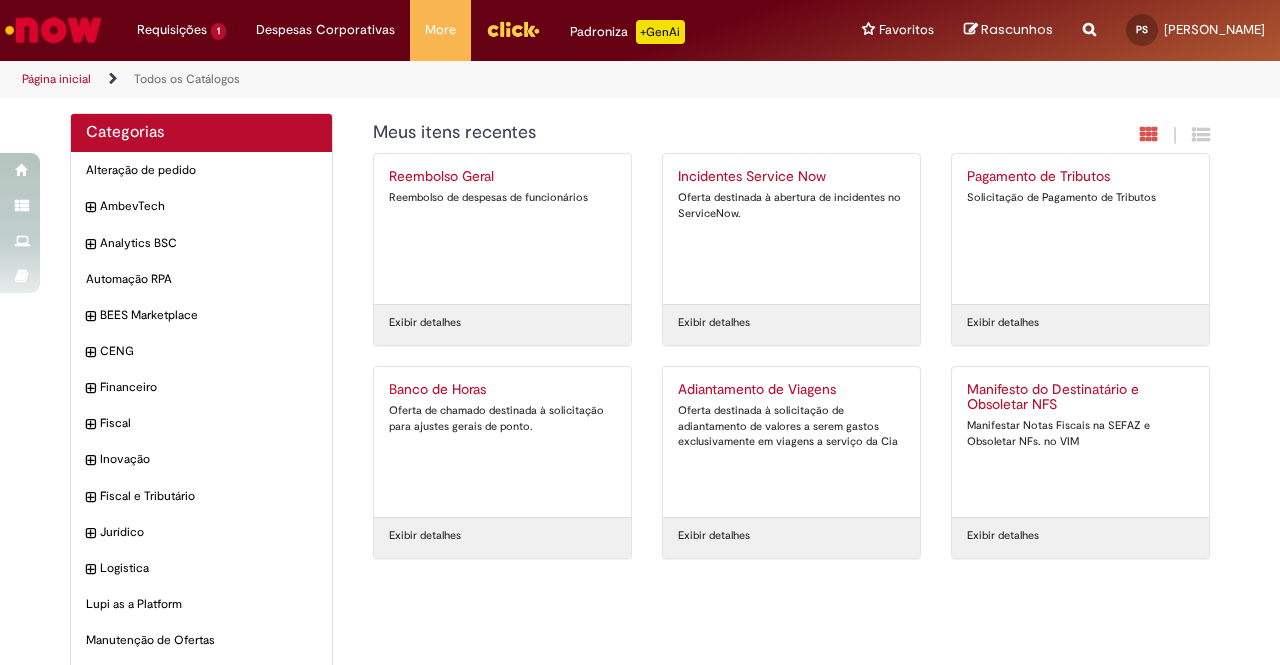 scroll, scrollTop: 0, scrollLeft: 0, axis: both 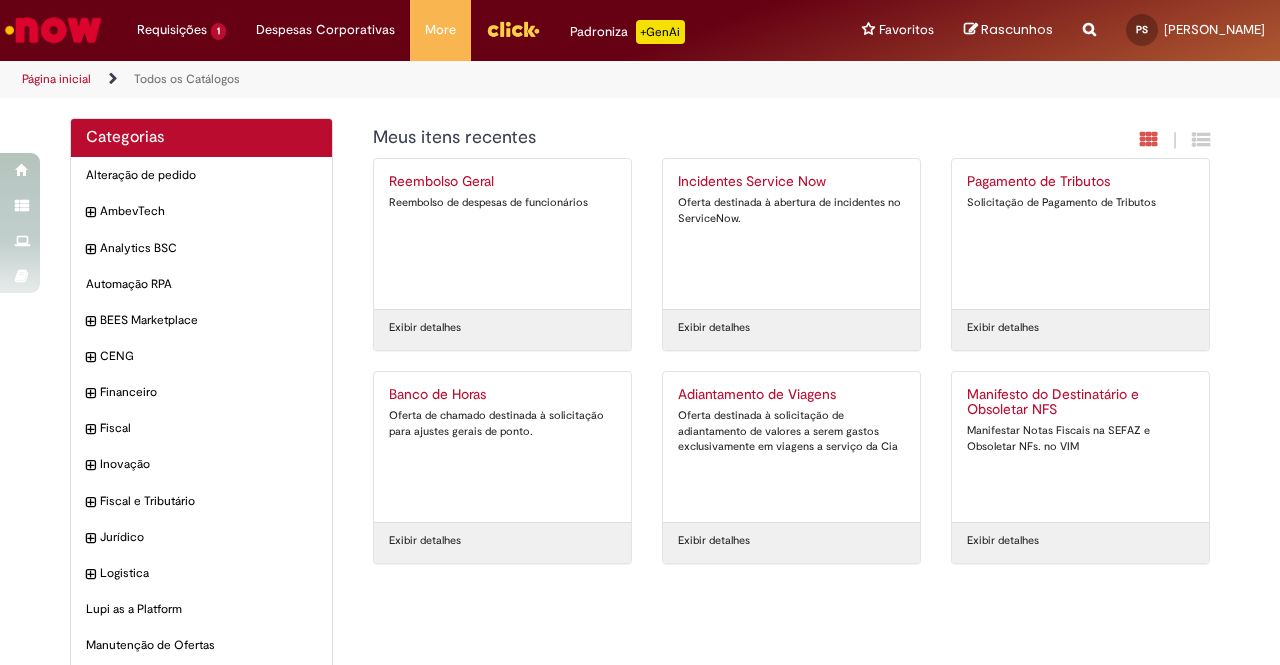 click at bounding box center (1089, 18) 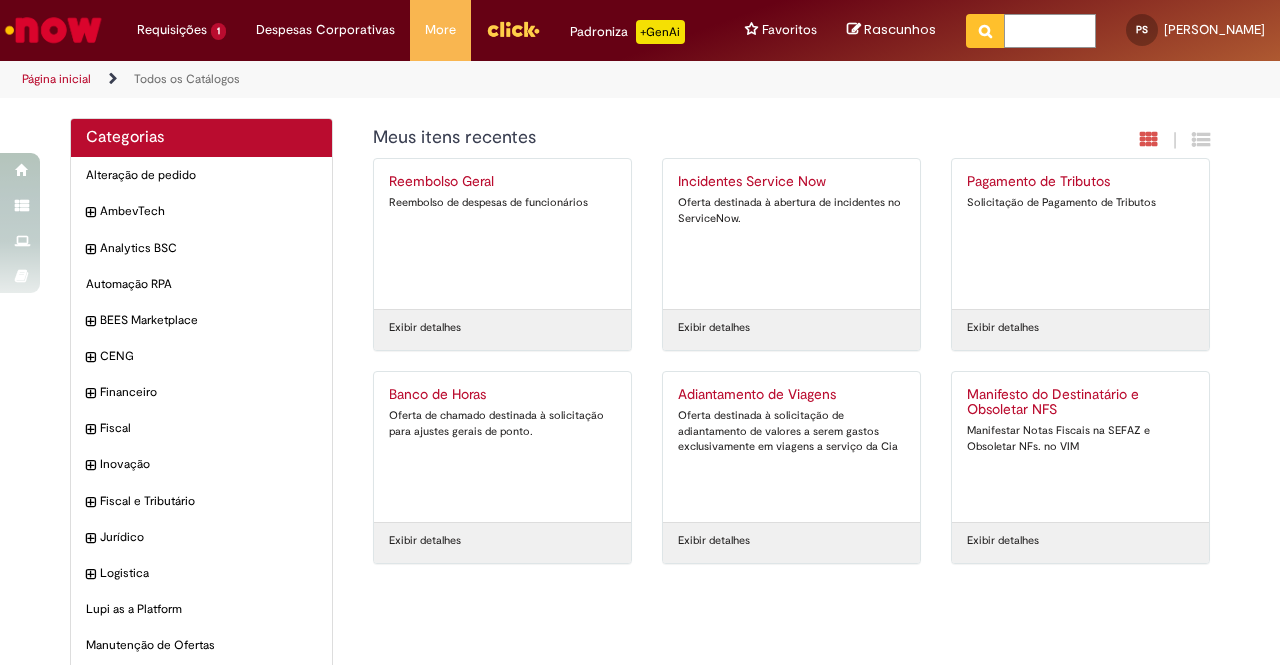 click at bounding box center (1050, 31) 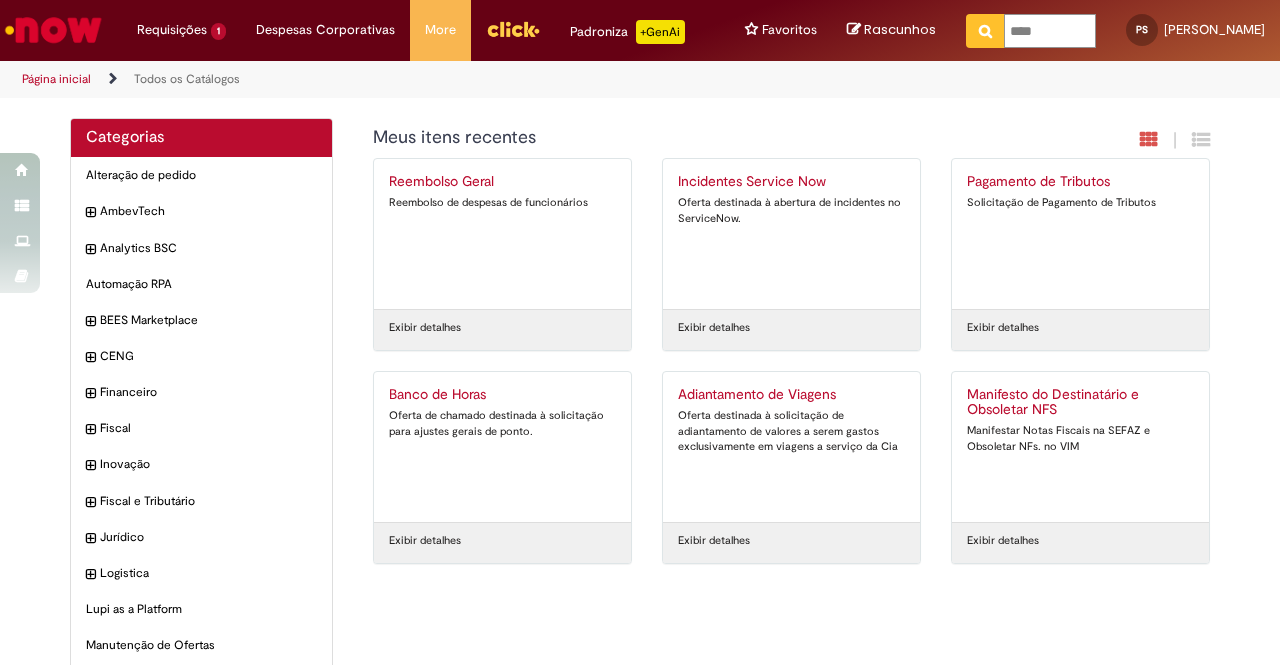 type on "*****" 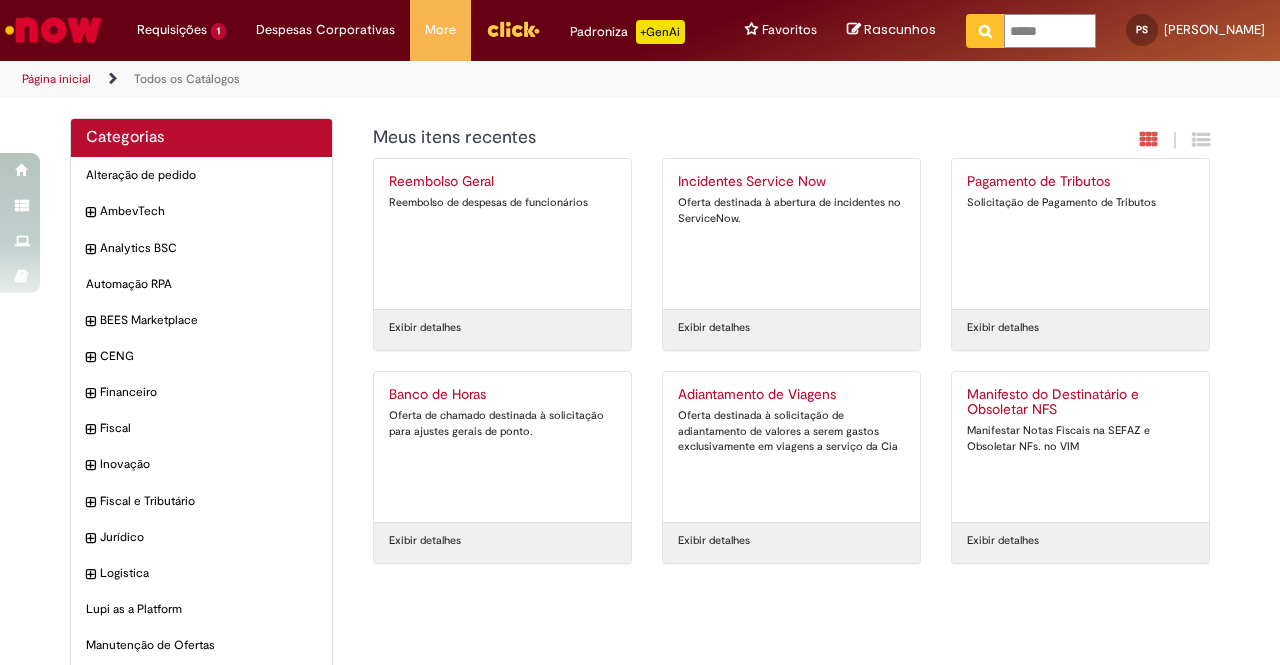 click at bounding box center (985, 31) 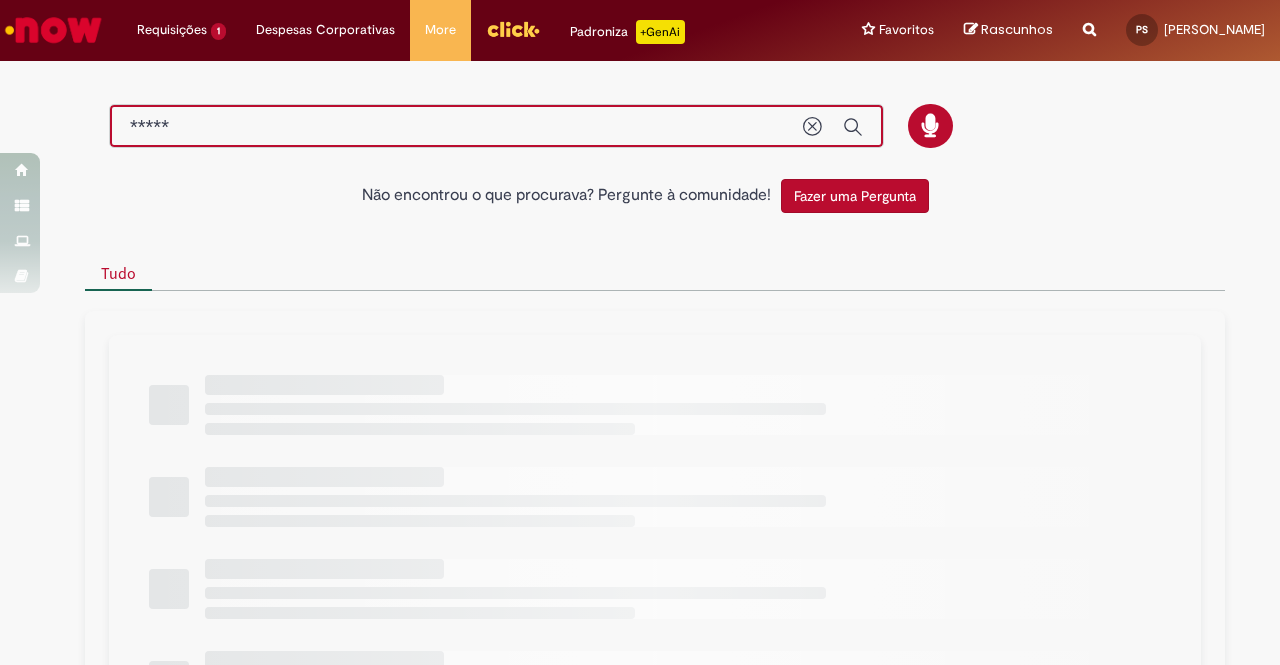 click on "*****" at bounding box center (456, 127) 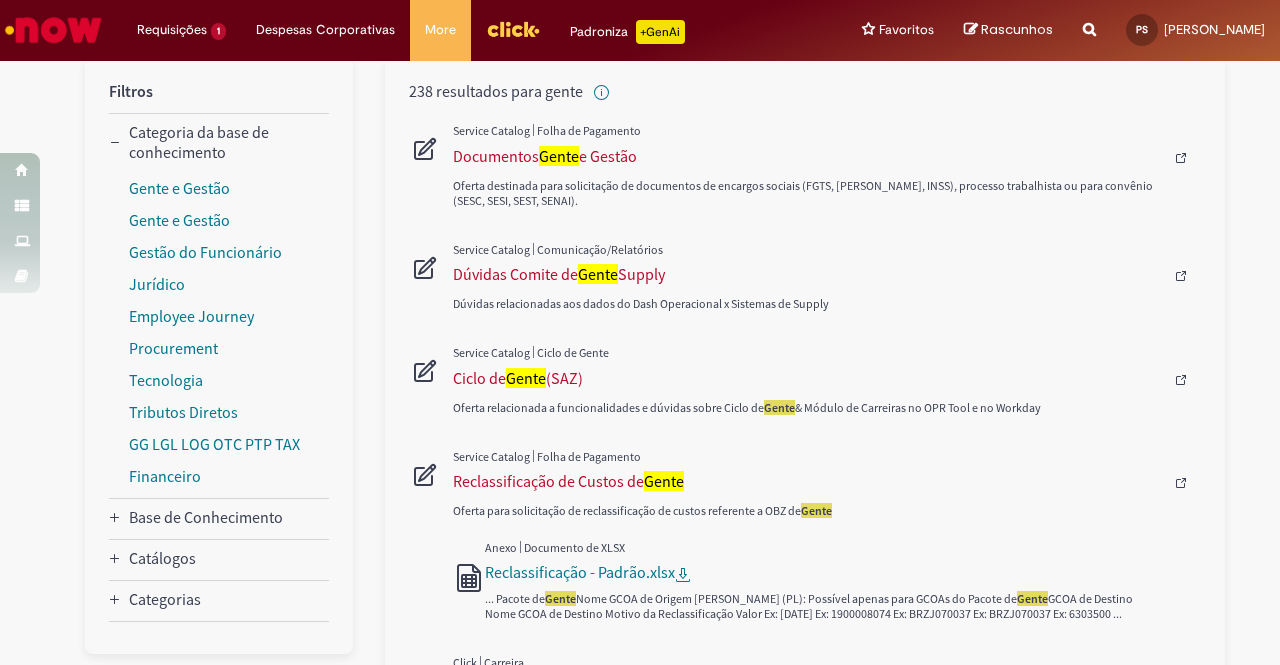 scroll, scrollTop: 0, scrollLeft: 0, axis: both 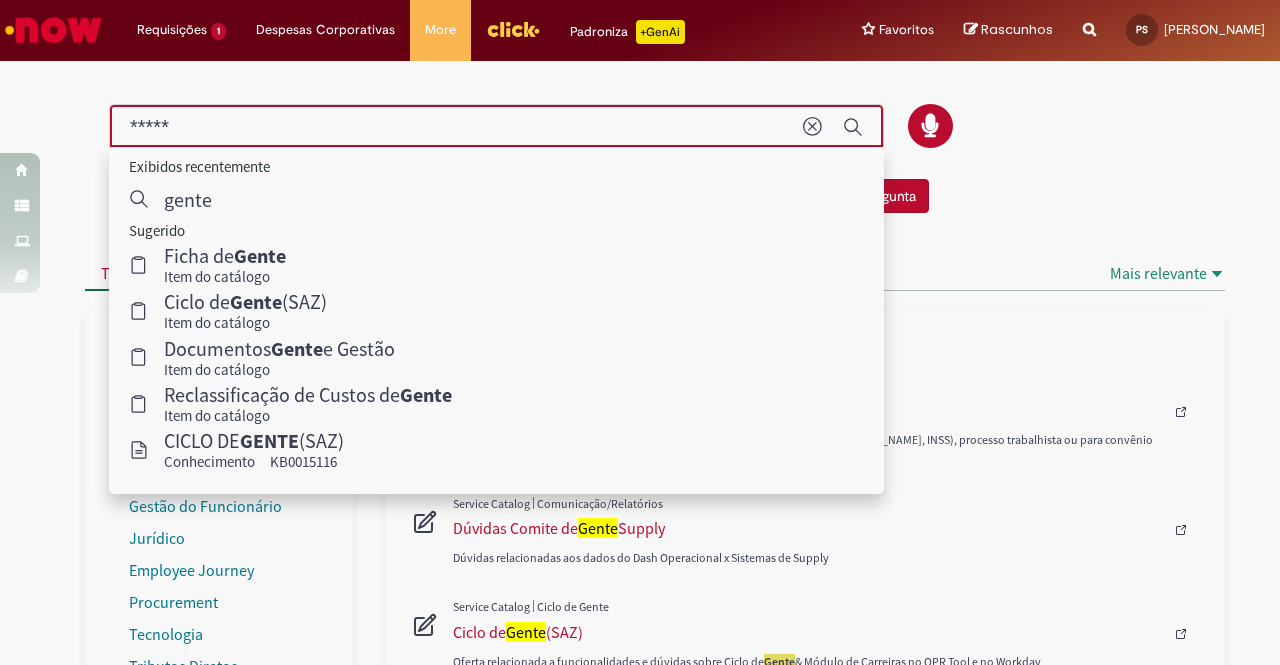 drag, startPoint x: 232, startPoint y: 129, endPoint x: 131, endPoint y: 125, distance: 101.07918 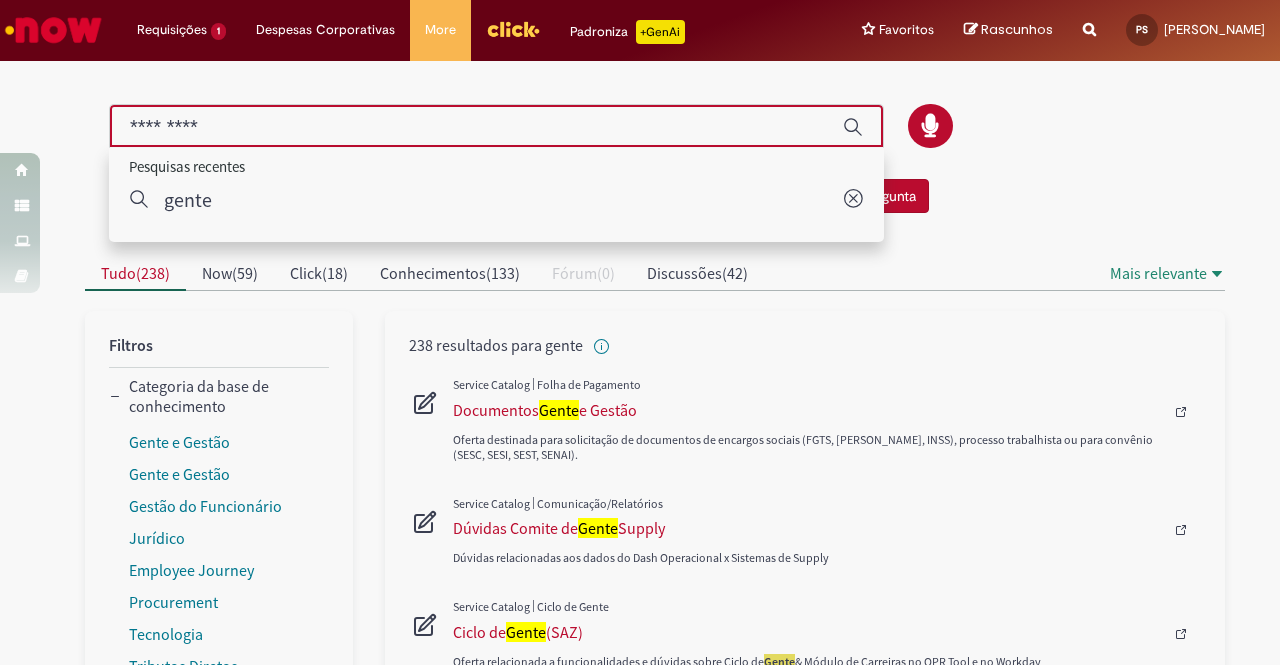 type 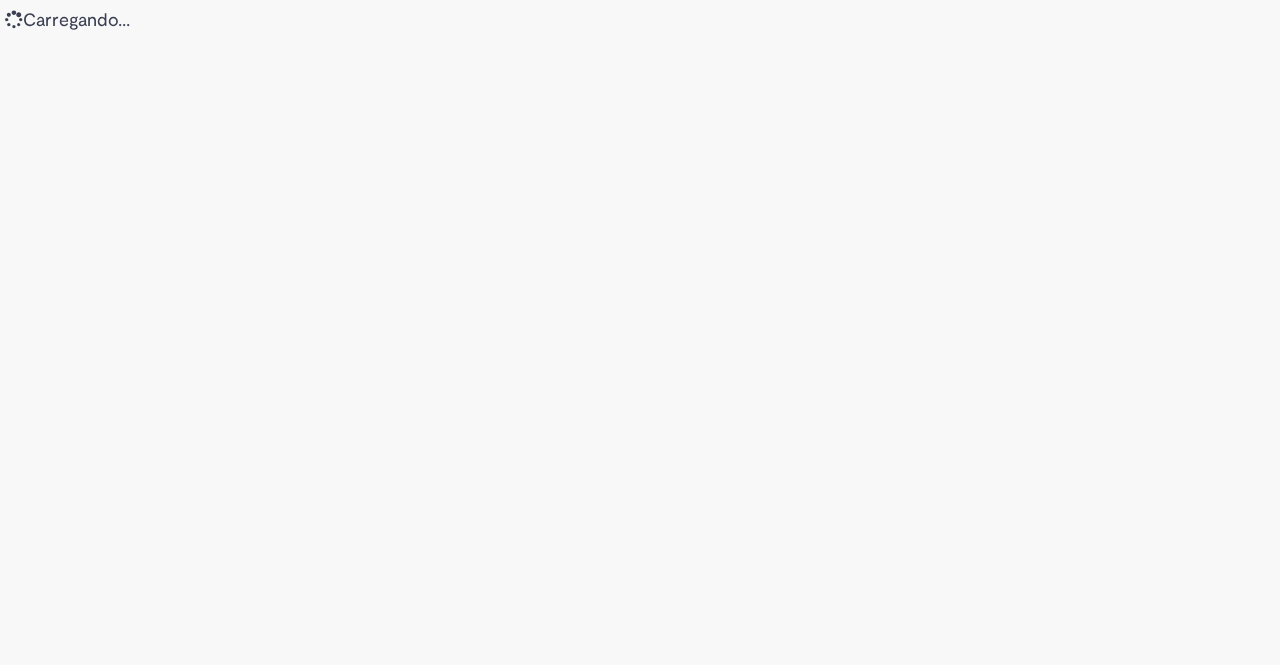scroll, scrollTop: 0, scrollLeft: 0, axis: both 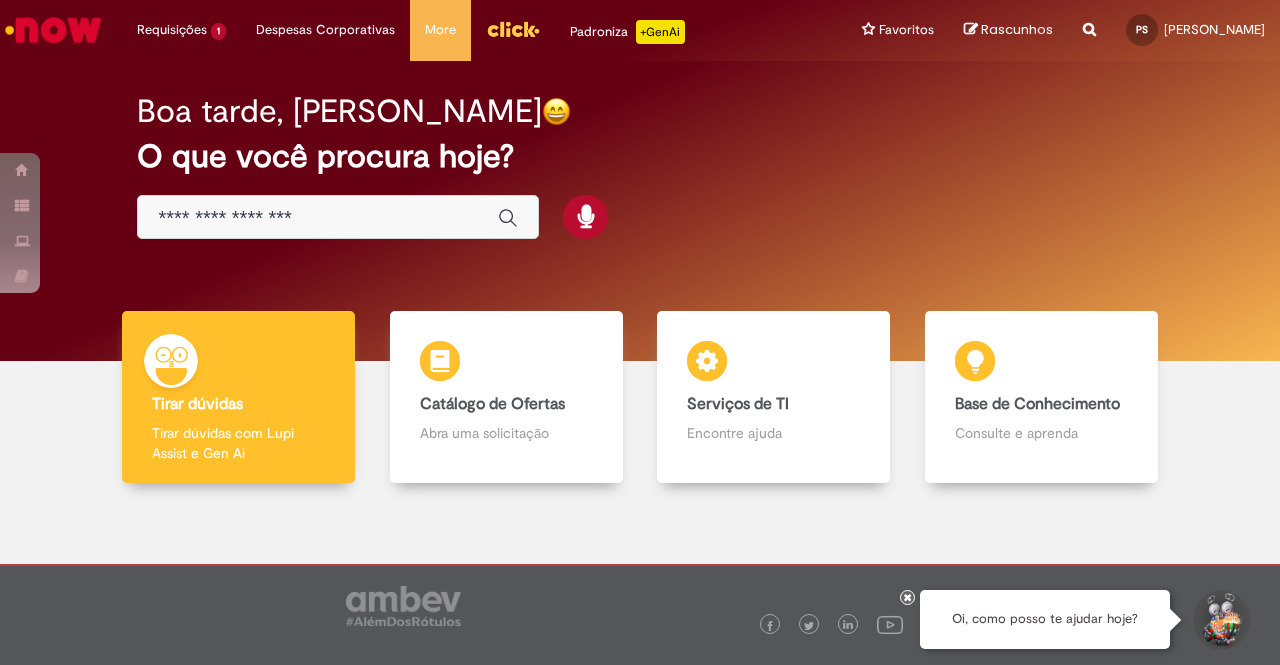 click on "Reportar problema
Artigos
Não encontrou base de conhecimento
Catálogo
Não foram encontradas ofertas
Comunidade
Nenhum resultado encontrado na comunidade" at bounding box center [1089, 30] 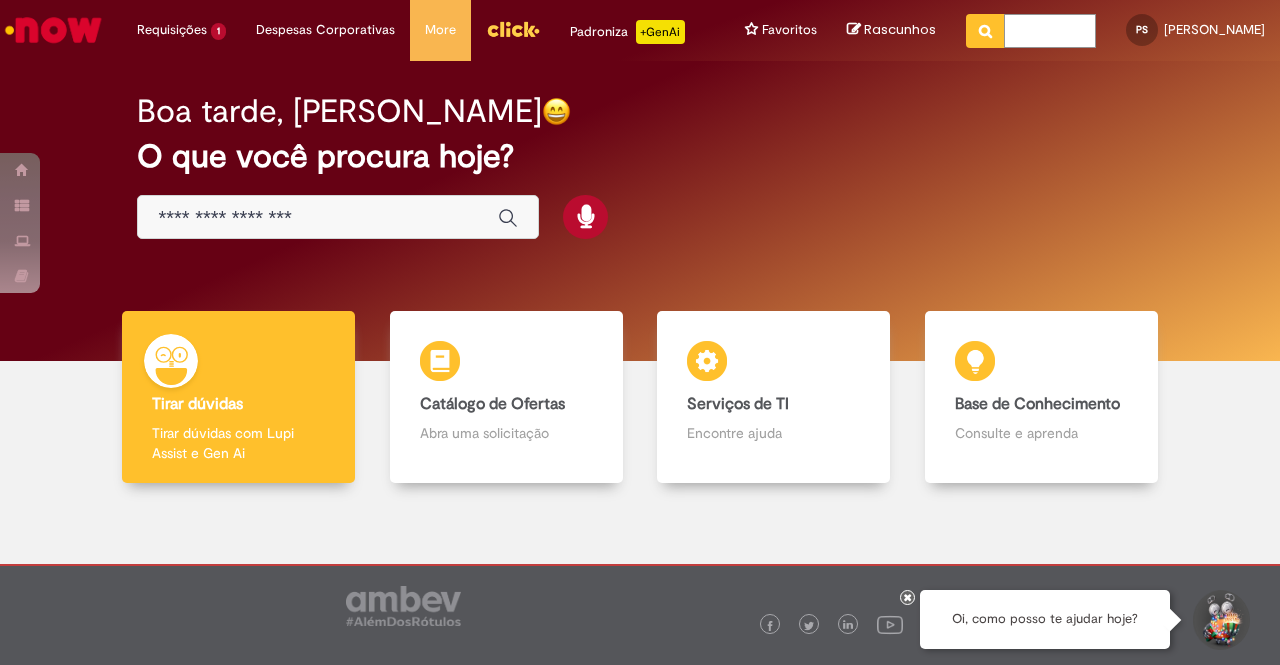 click at bounding box center [1050, 31] 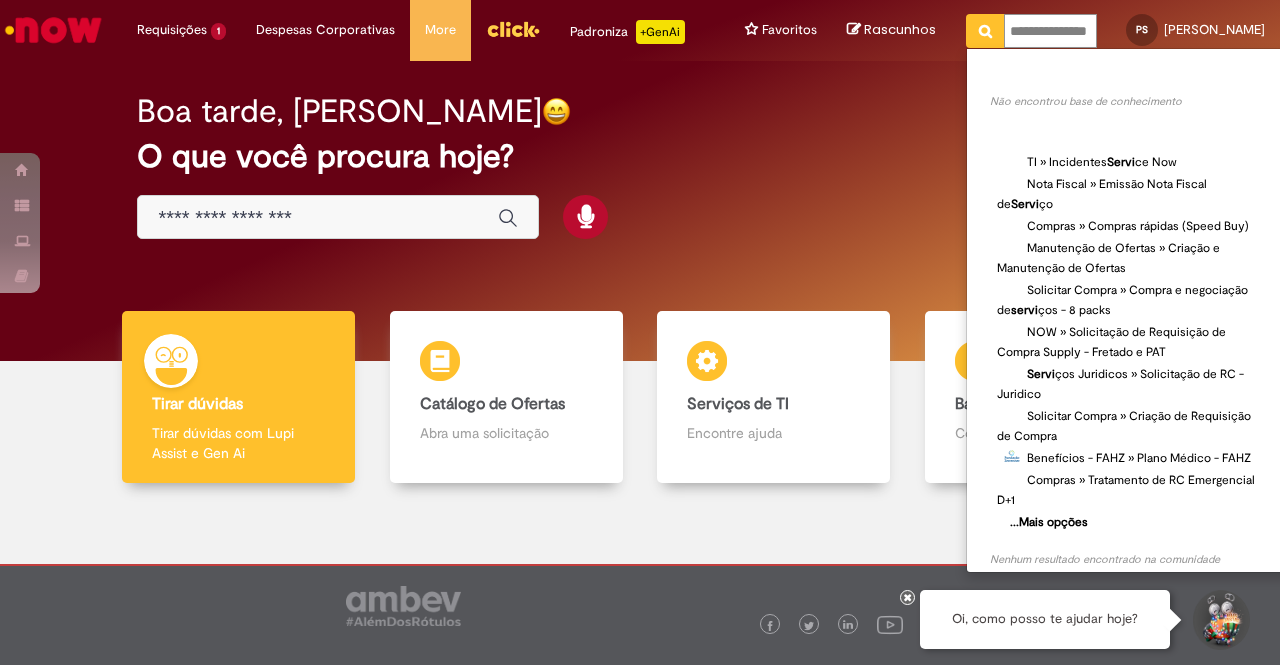 scroll, scrollTop: 0, scrollLeft: 12, axis: horizontal 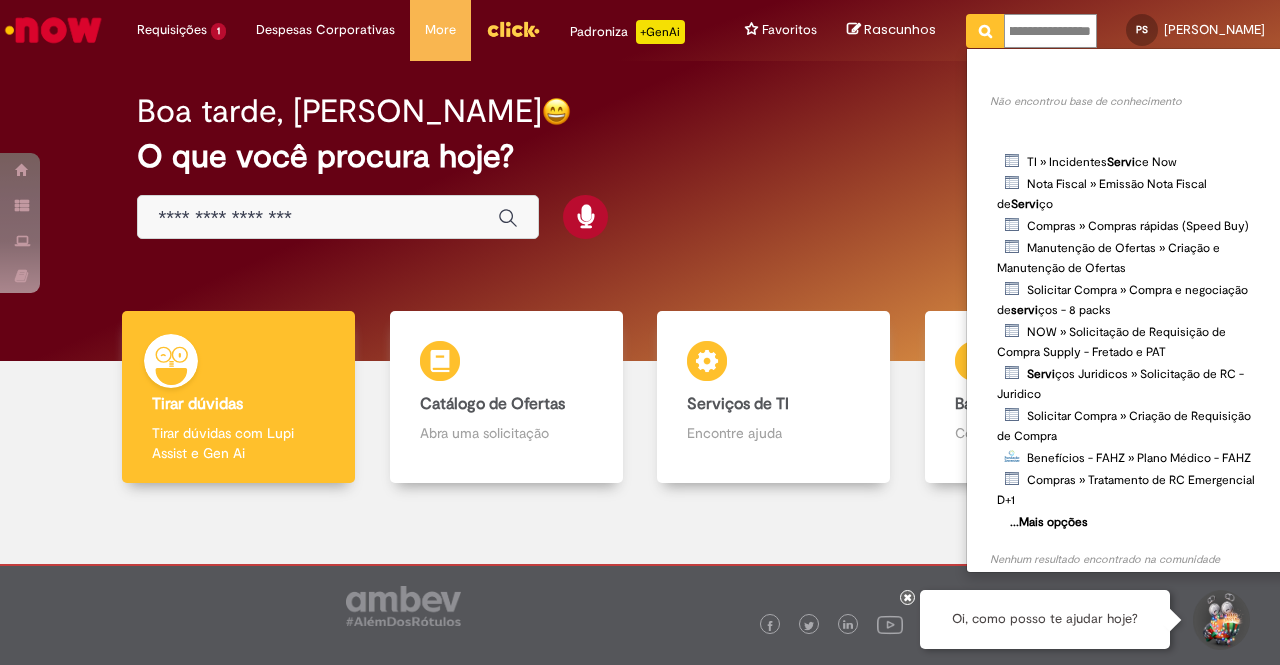 type on "**********" 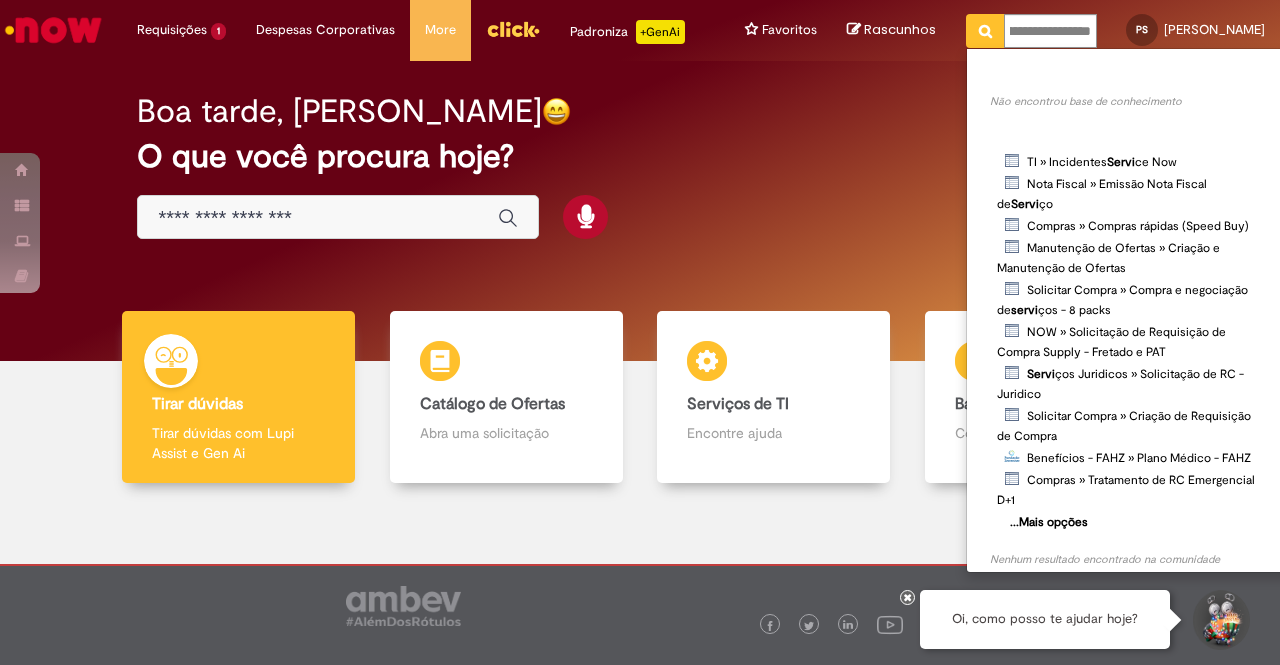 type on "**********" 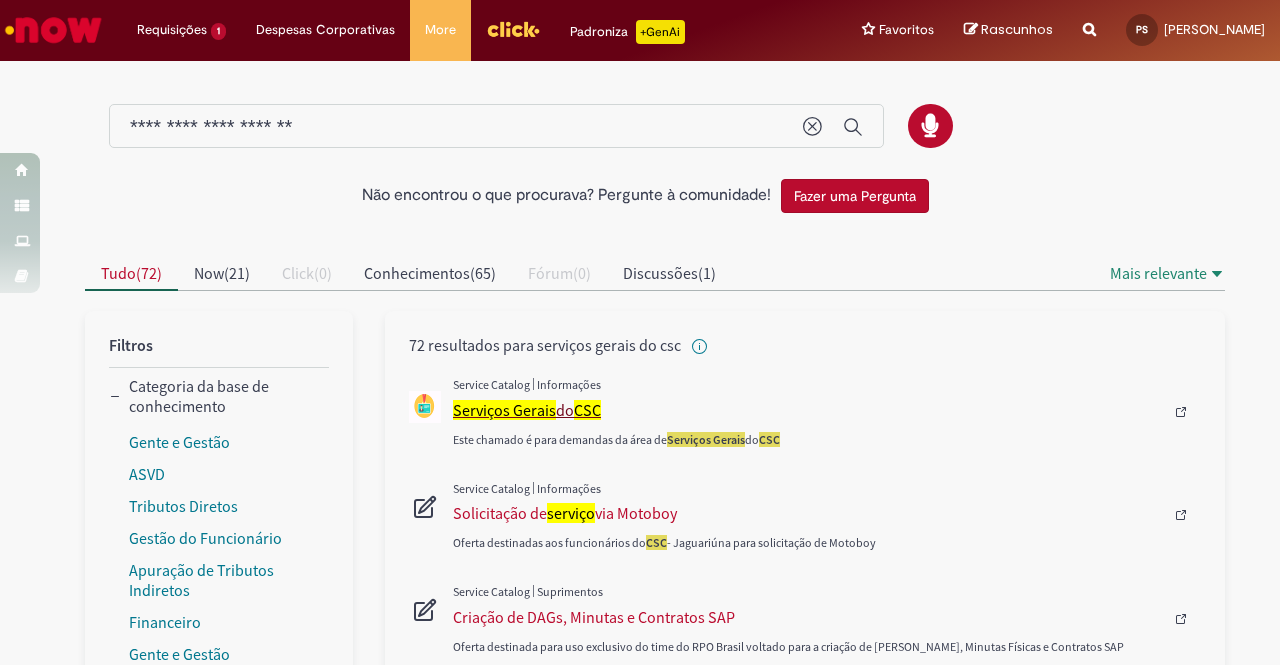 click on "Serviços Gerais" at bounding box center [504, 410] 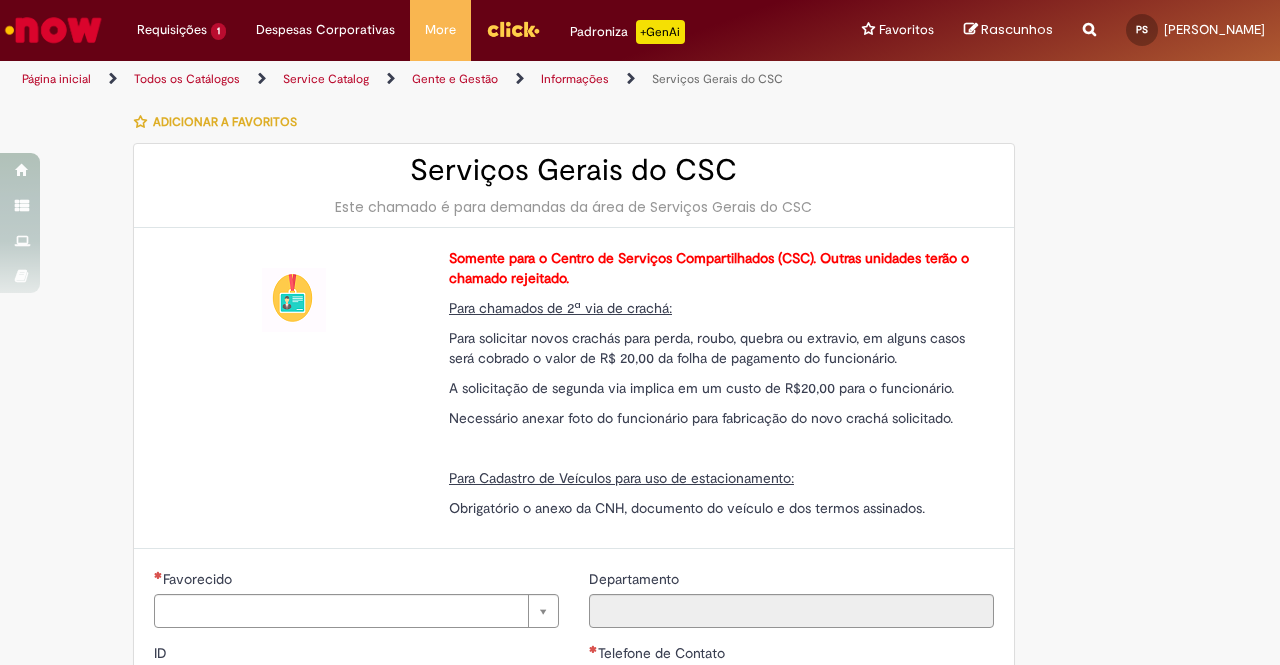type on "**********" 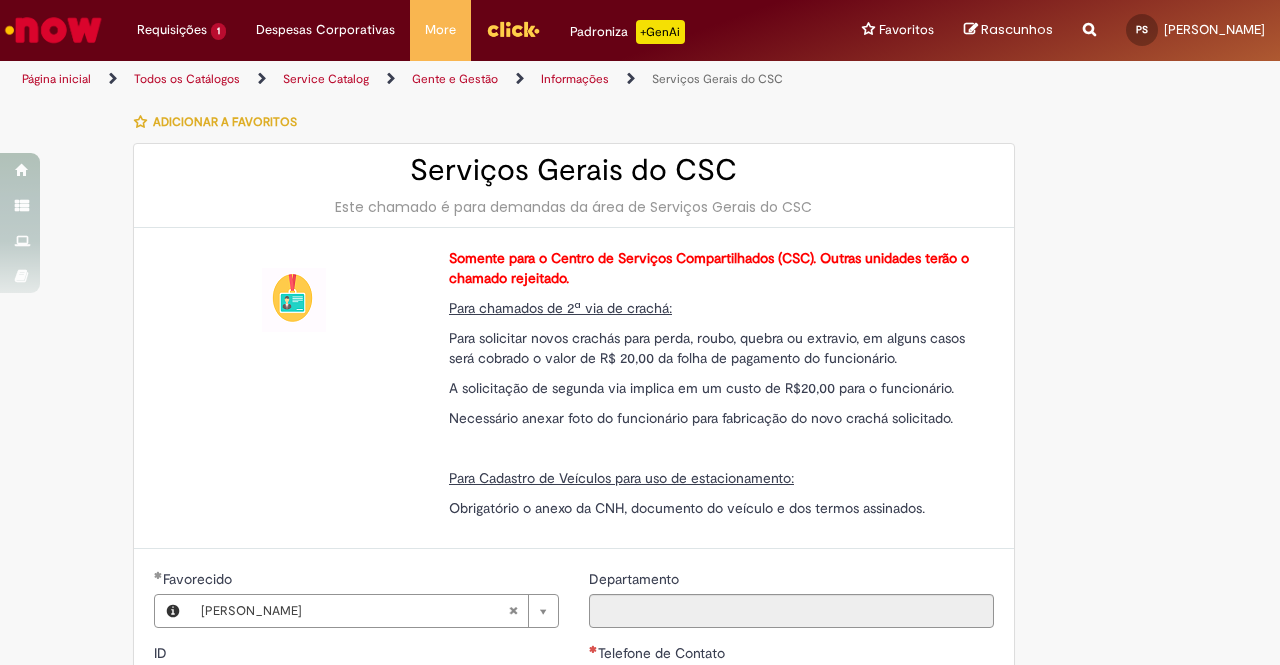 click on "**********" at bounding box center (542, 821) 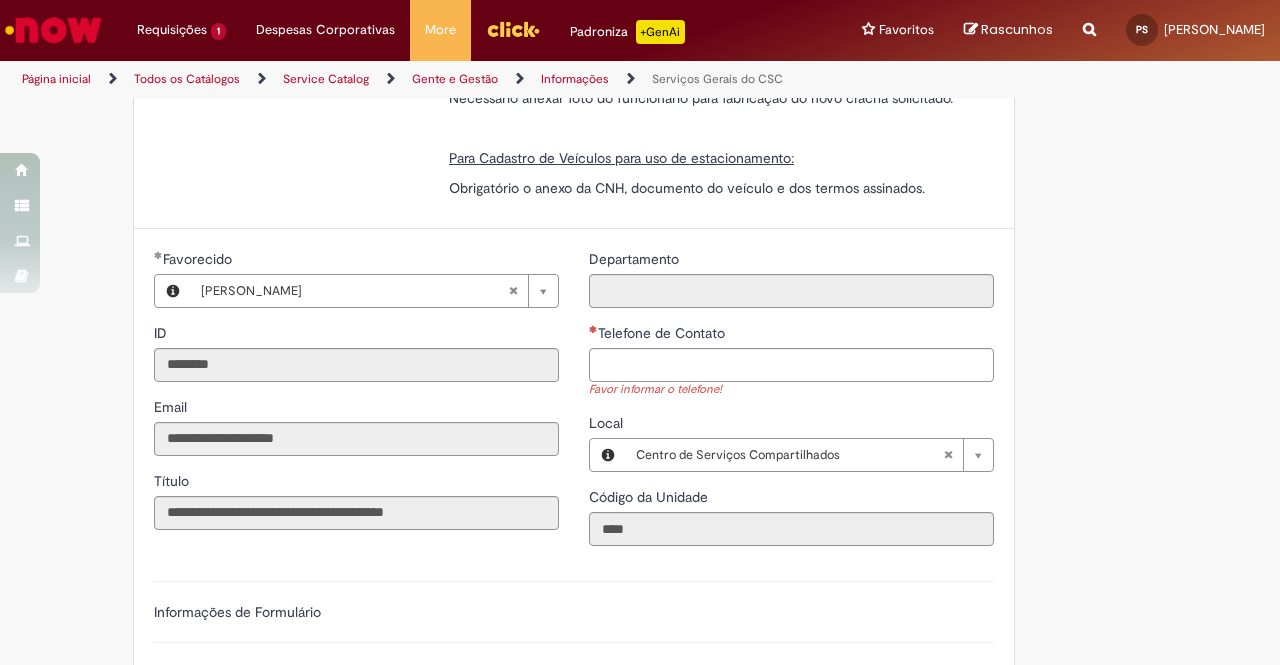 scroll, scrollTop: 360, scrollLeft: 0, axis: vertical 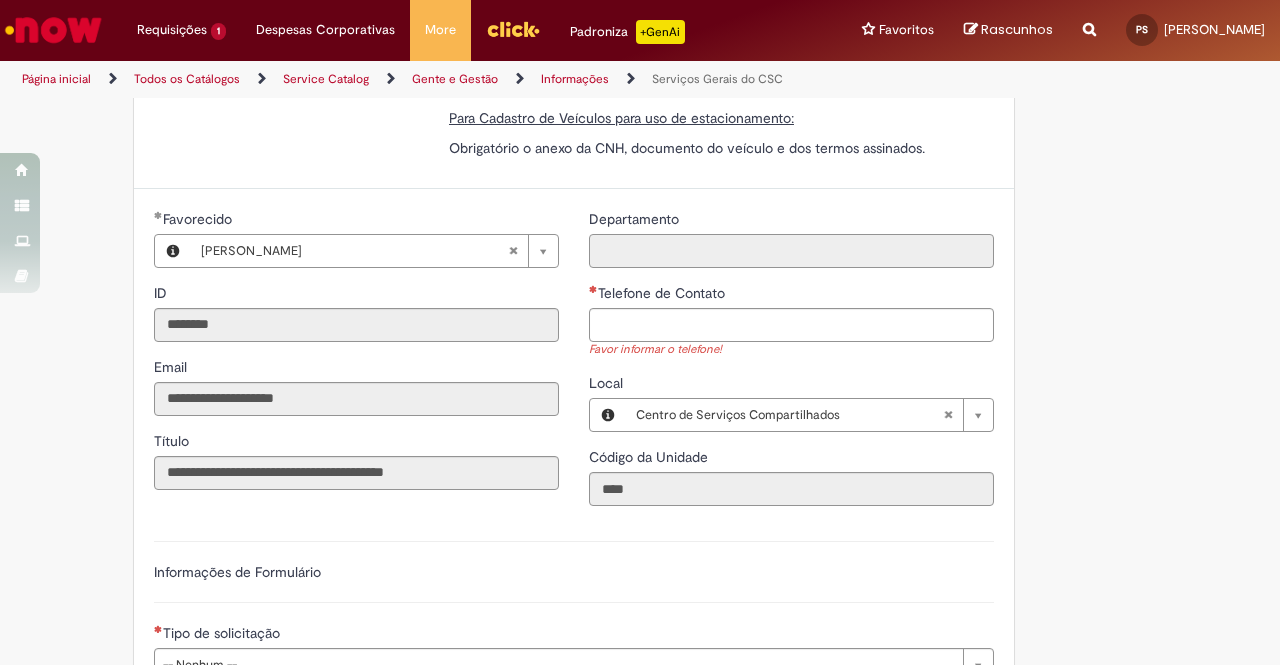 click on "Departamento" at bounding box center [791, 251] 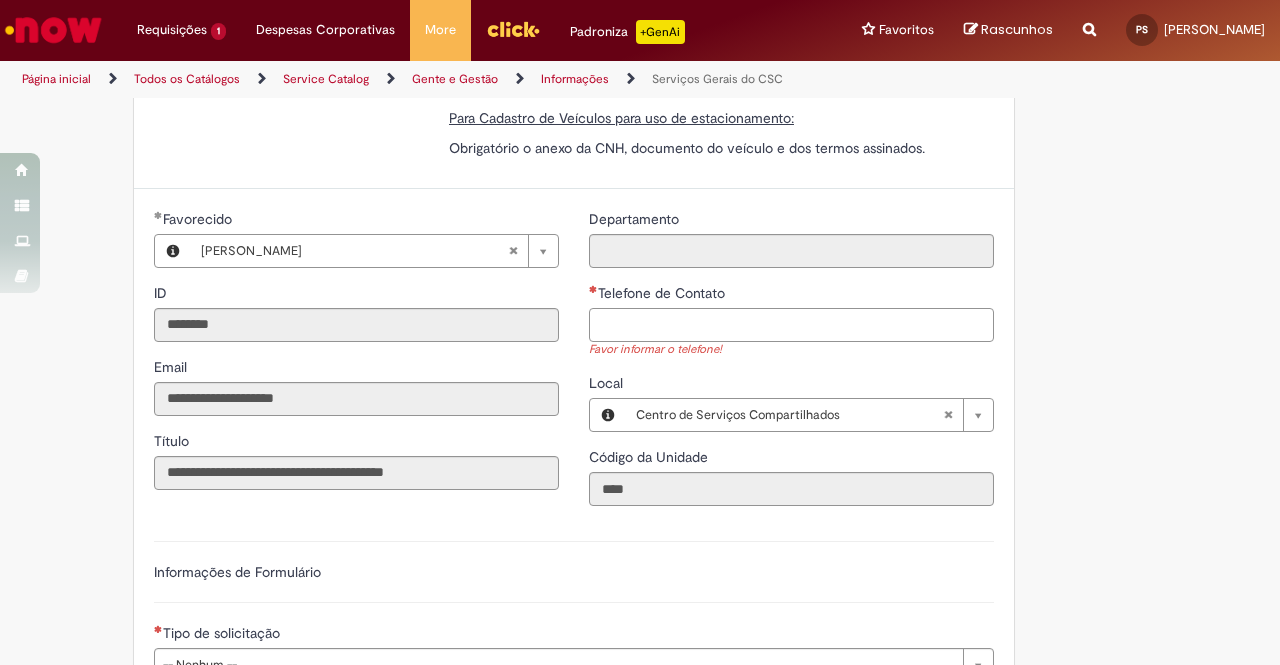 click on "Telefone de Contato" at bounding box center (791, 325) 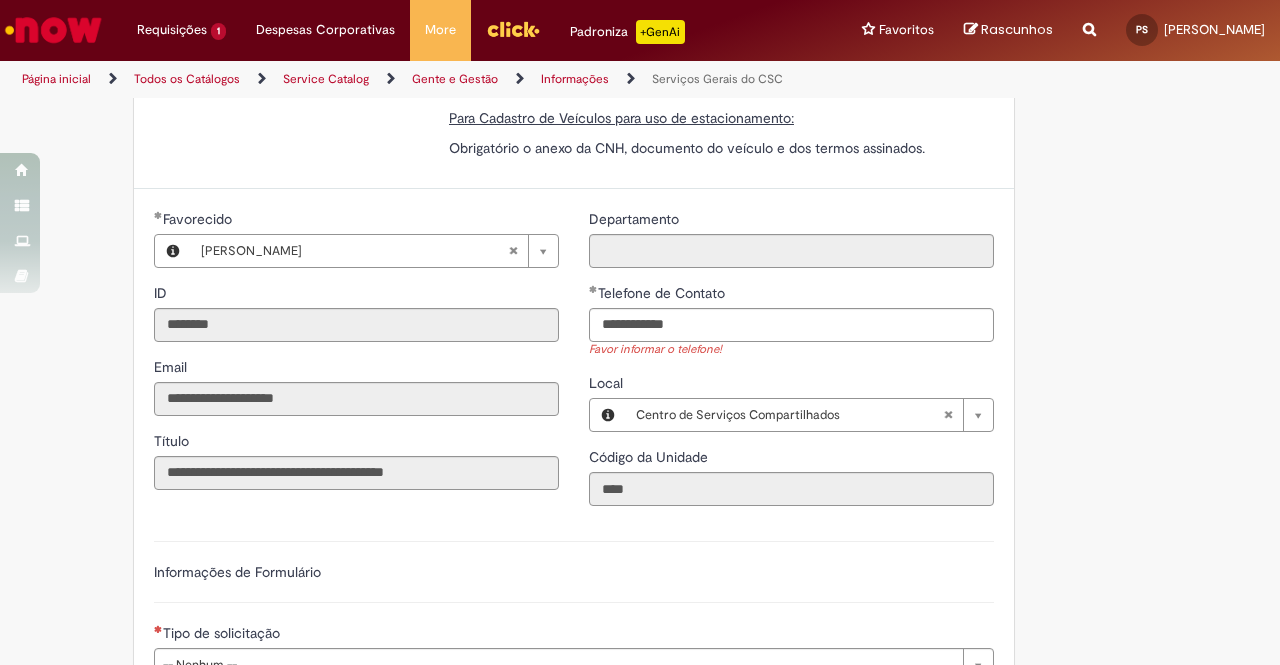 type on "**********" 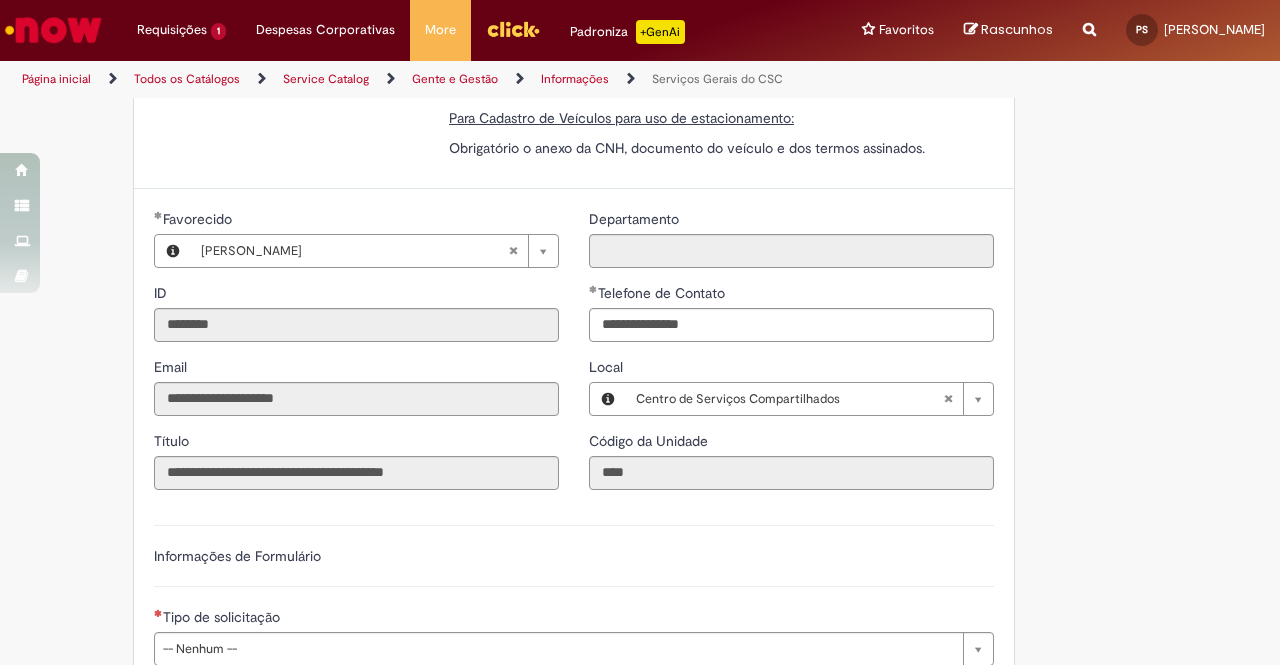 click on "**********" at bounding box center (542, 453) 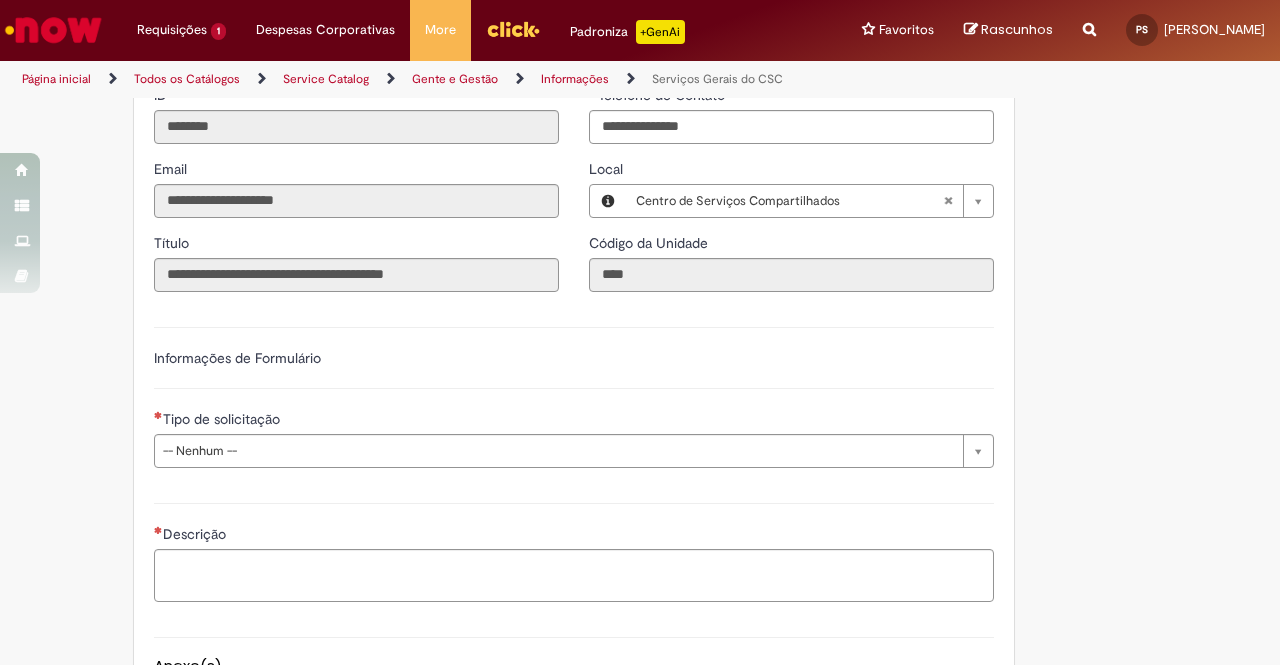 scroll, scrollTop: 560, scrollLeft: 0, axis: vertical 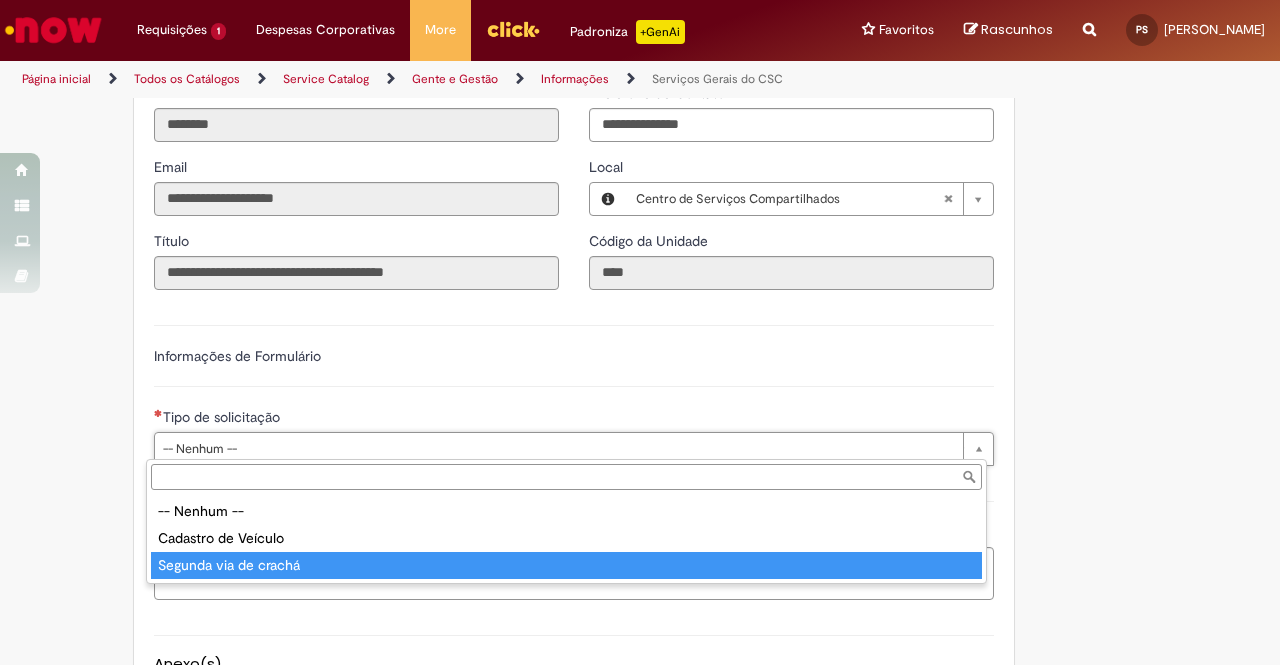 type on "**********" 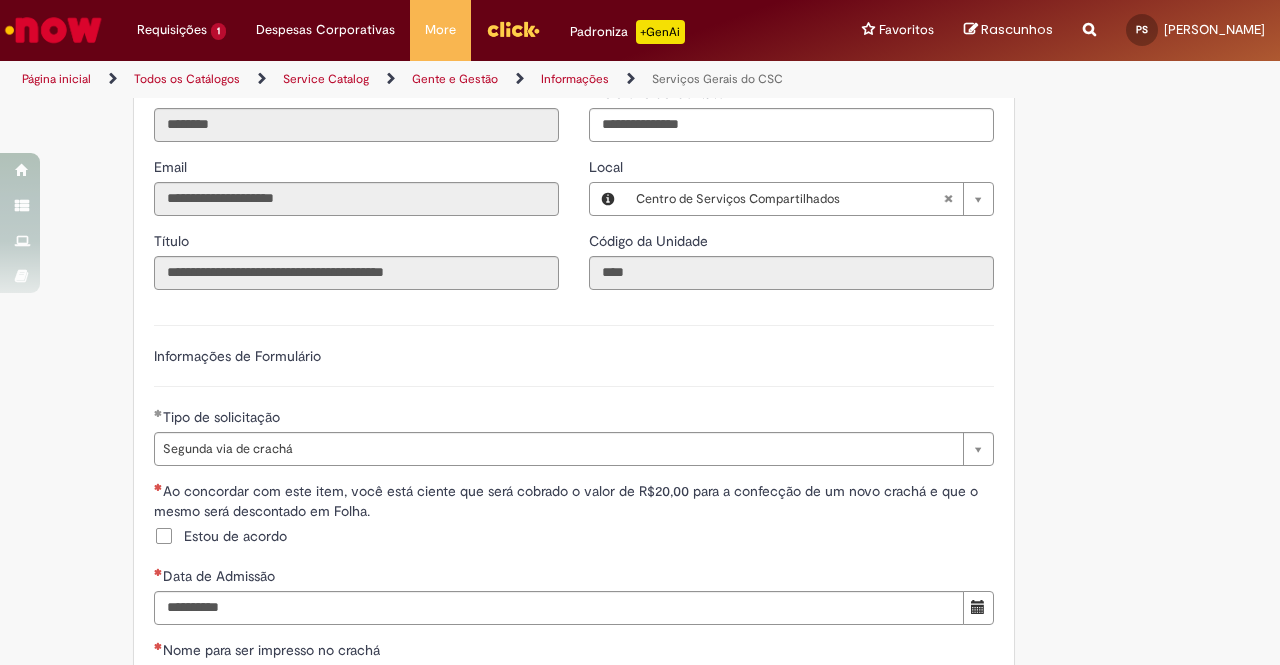 click on "**********" at bounding box center [542, 412] 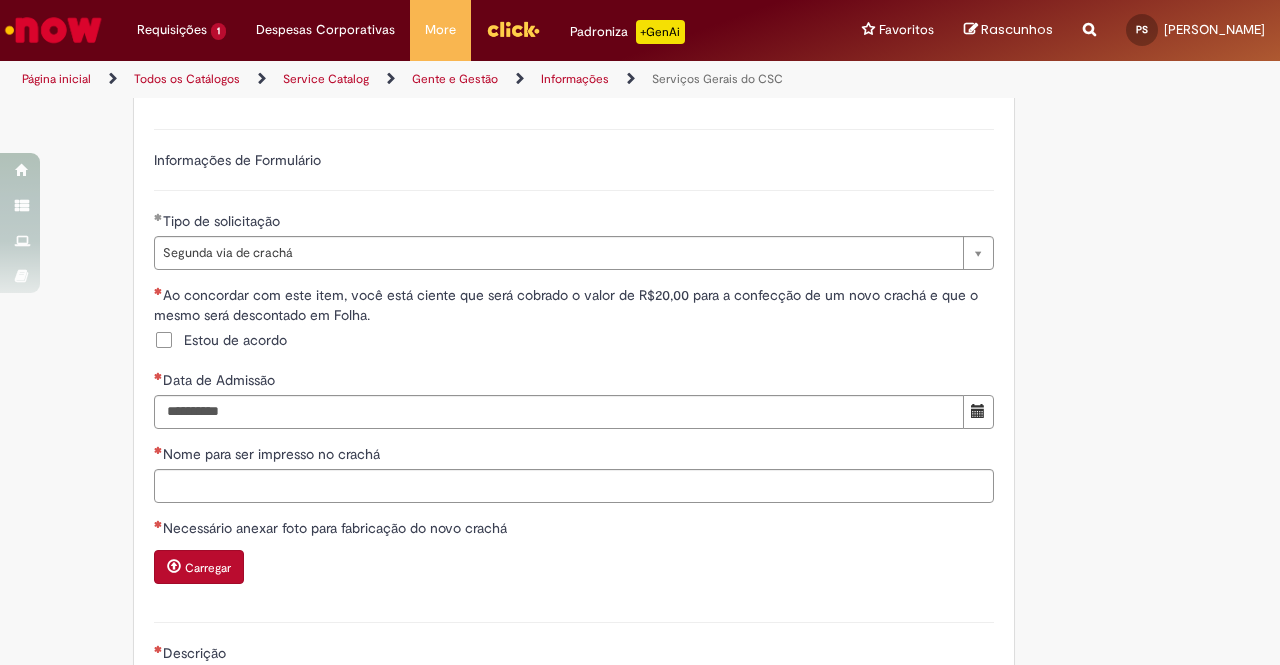 scroll, scrollTop: 760, scrollLeft: 0, axis: vertical 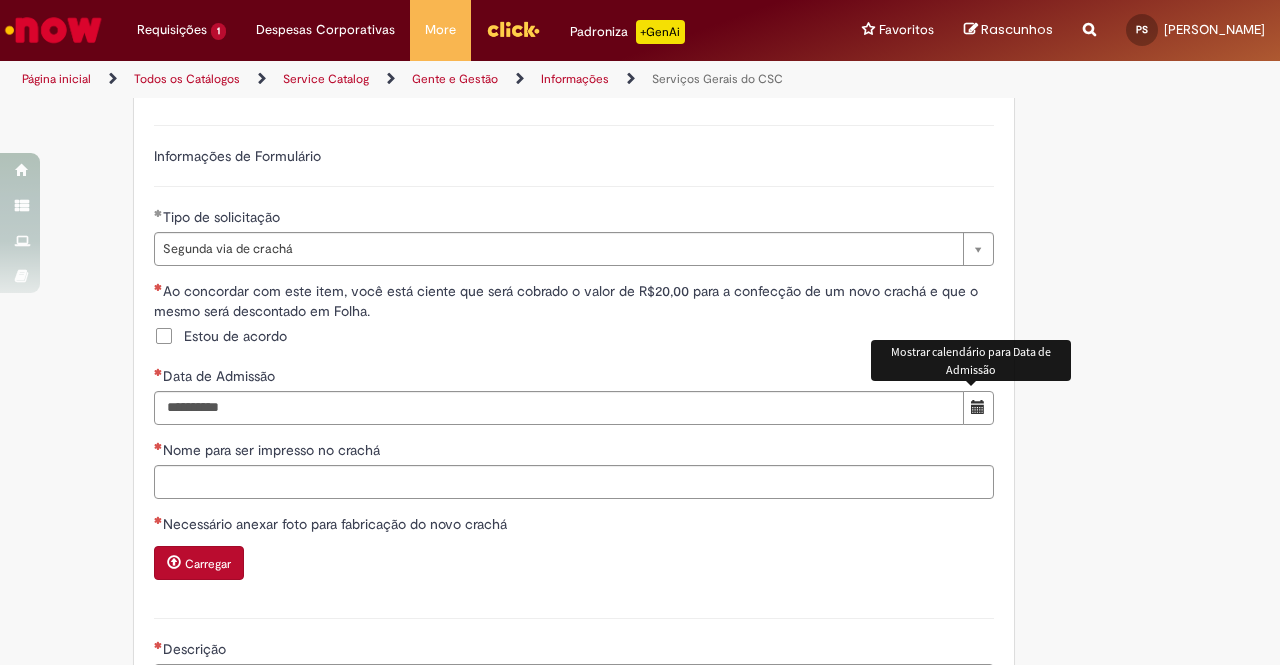 click at bounding box center [978, 408] 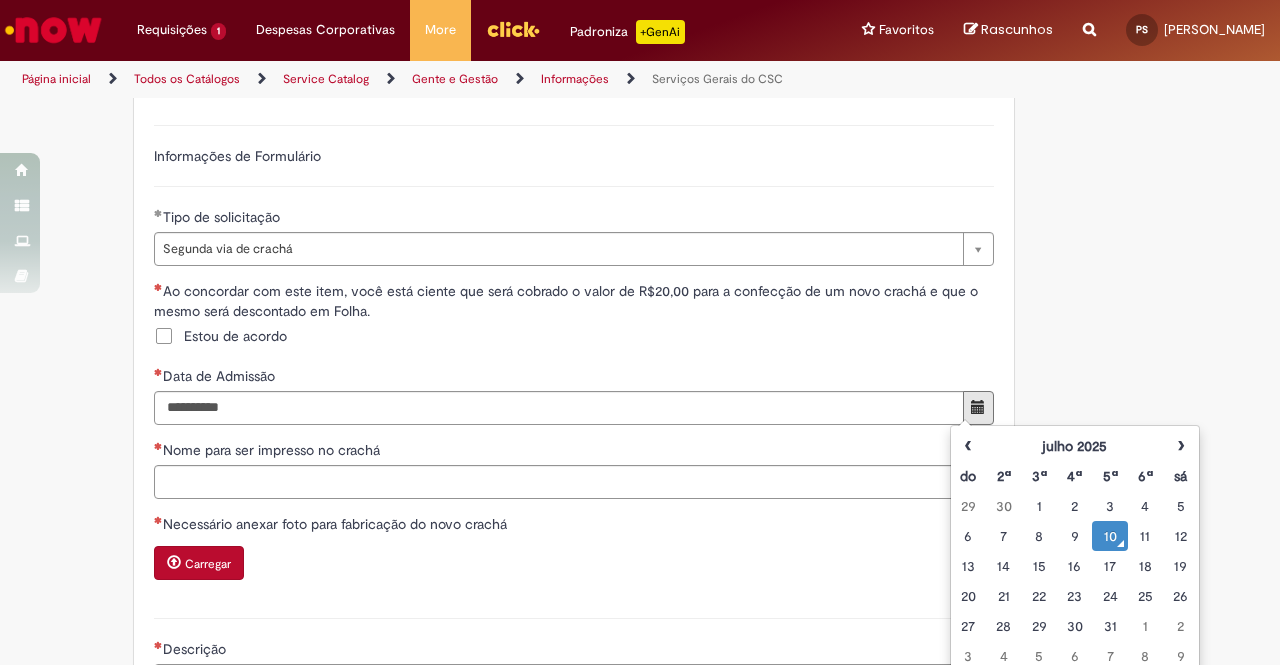 click on "10" at bounding box center [1109, 536] 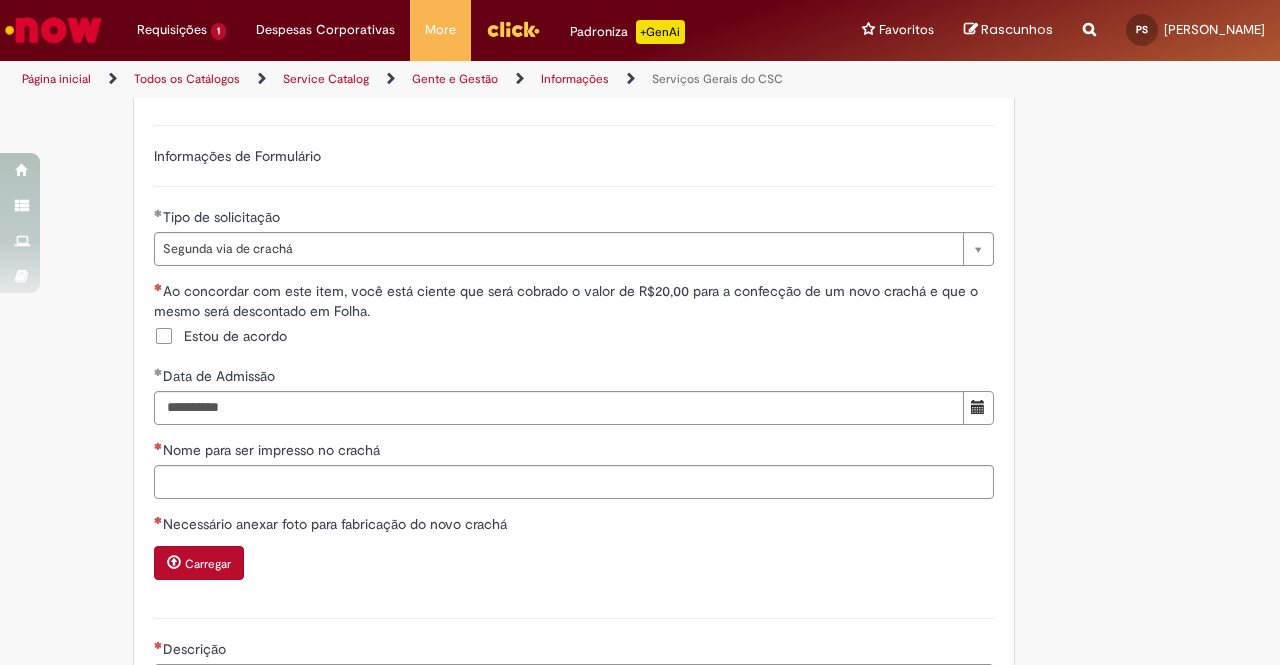 click on "**********" at bounding box center (574, 352) 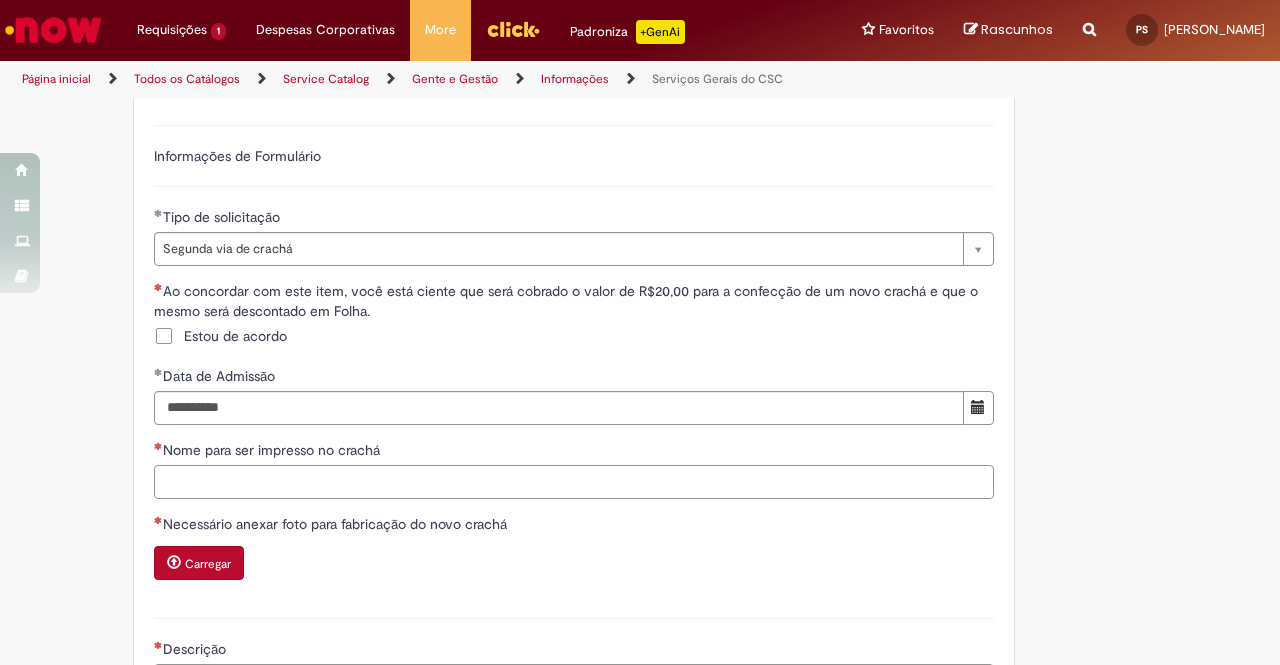 click on "Nome para ser impresso no crachá" at bounding box center (574, 482) 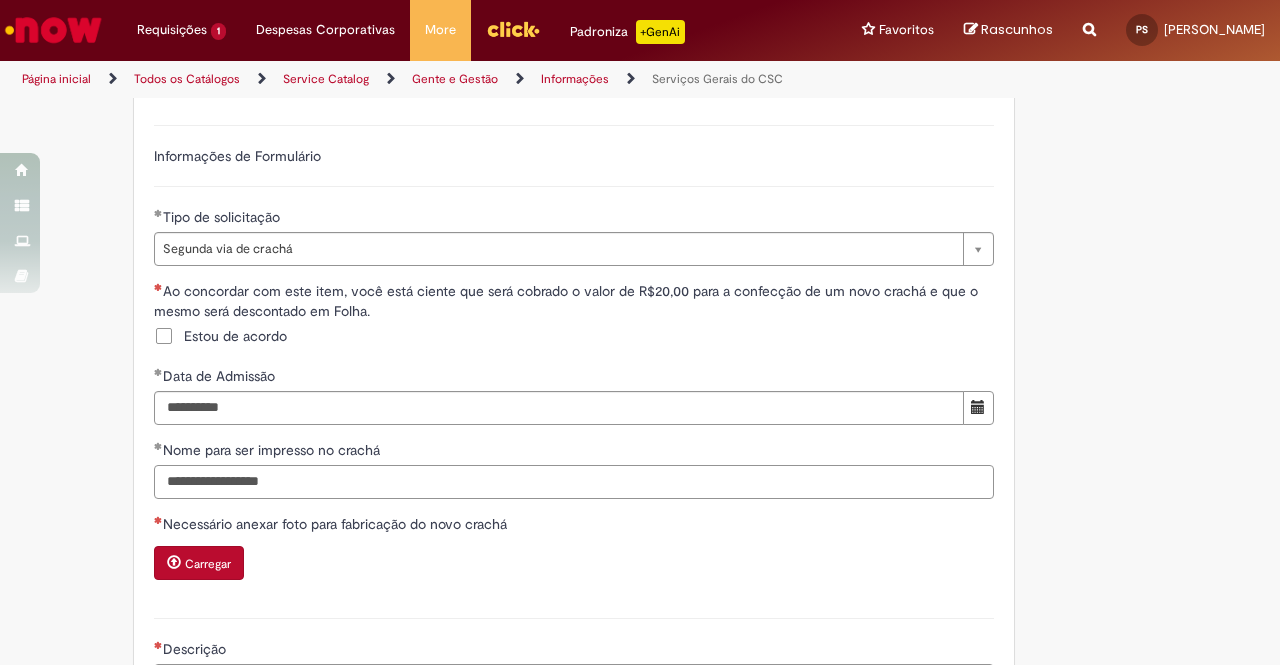type on "**********" 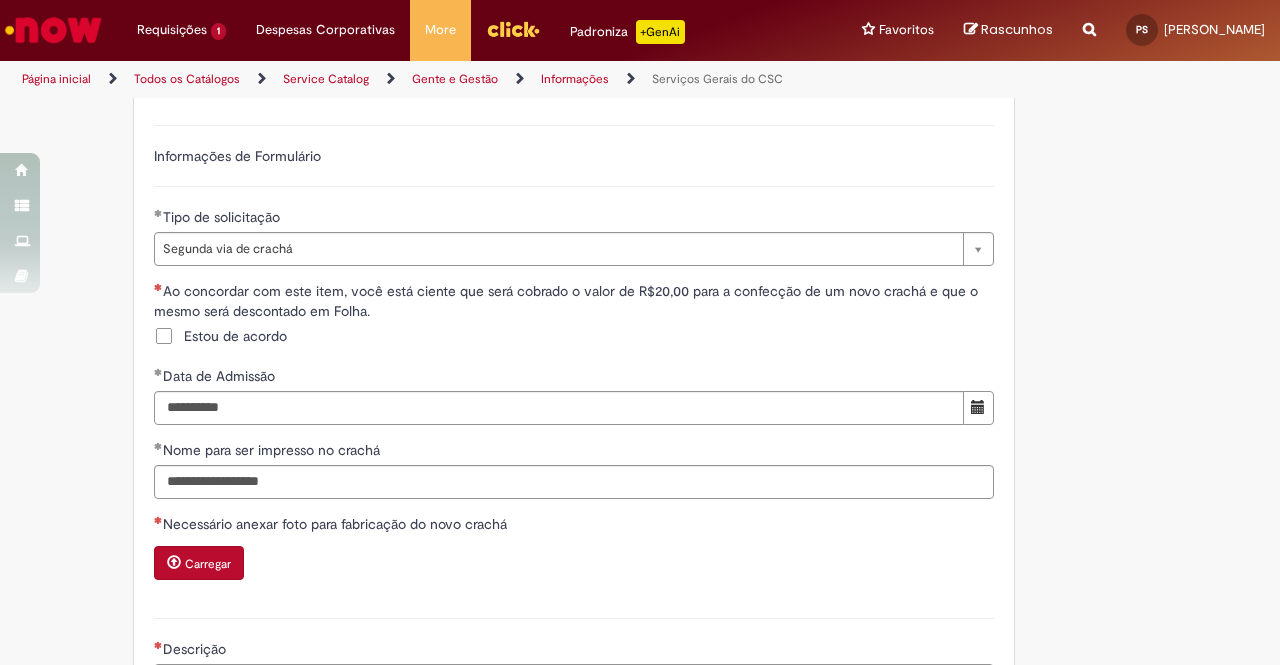 click on "**********" at bounding box center (542, 212) 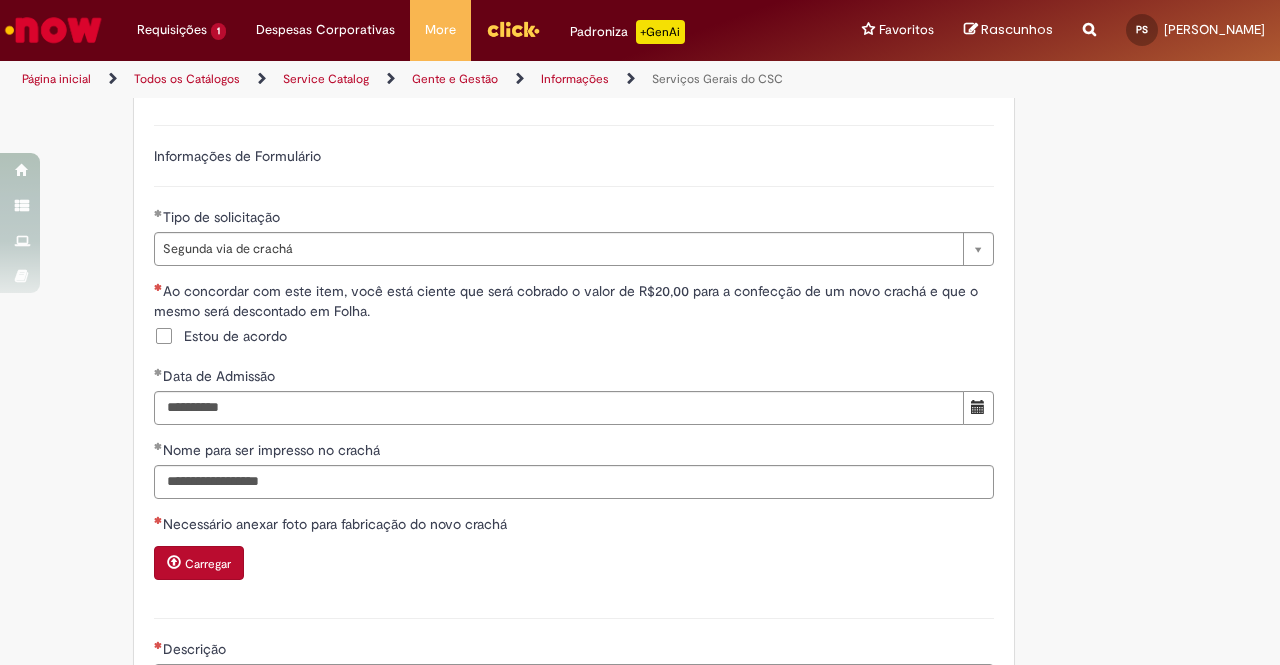 click on "Estou de acordo" at bounding box center [235, 336] 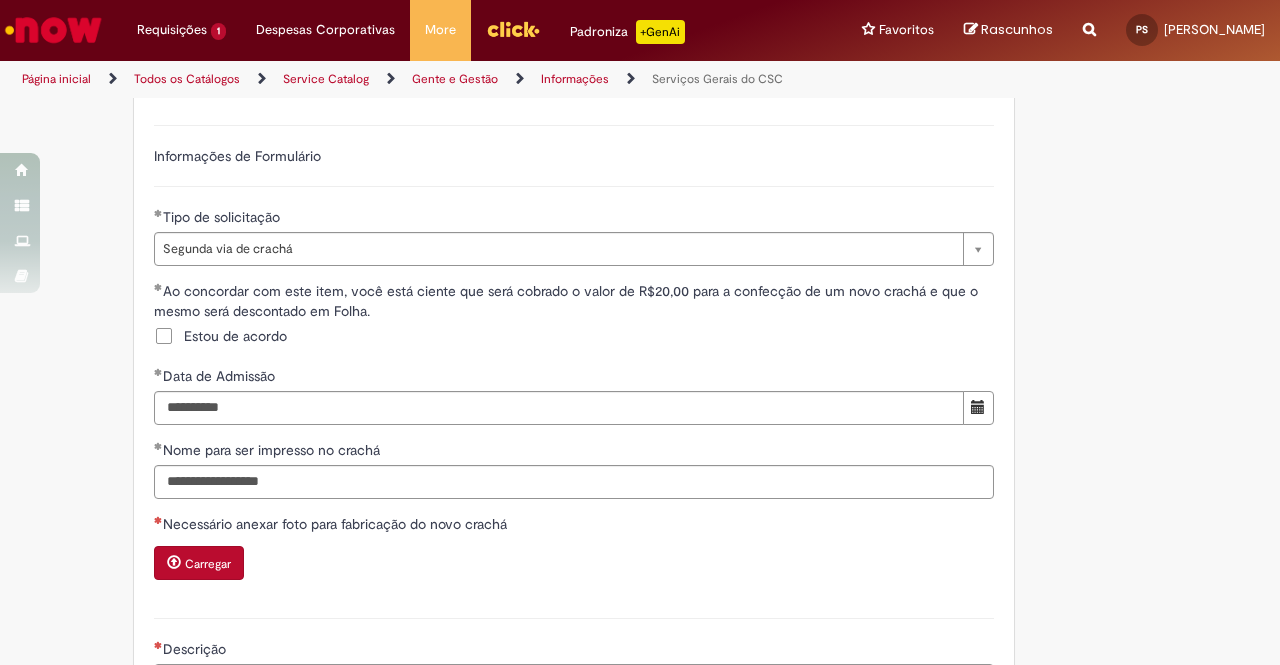 click on "**********" at bounding box center [542, 212] 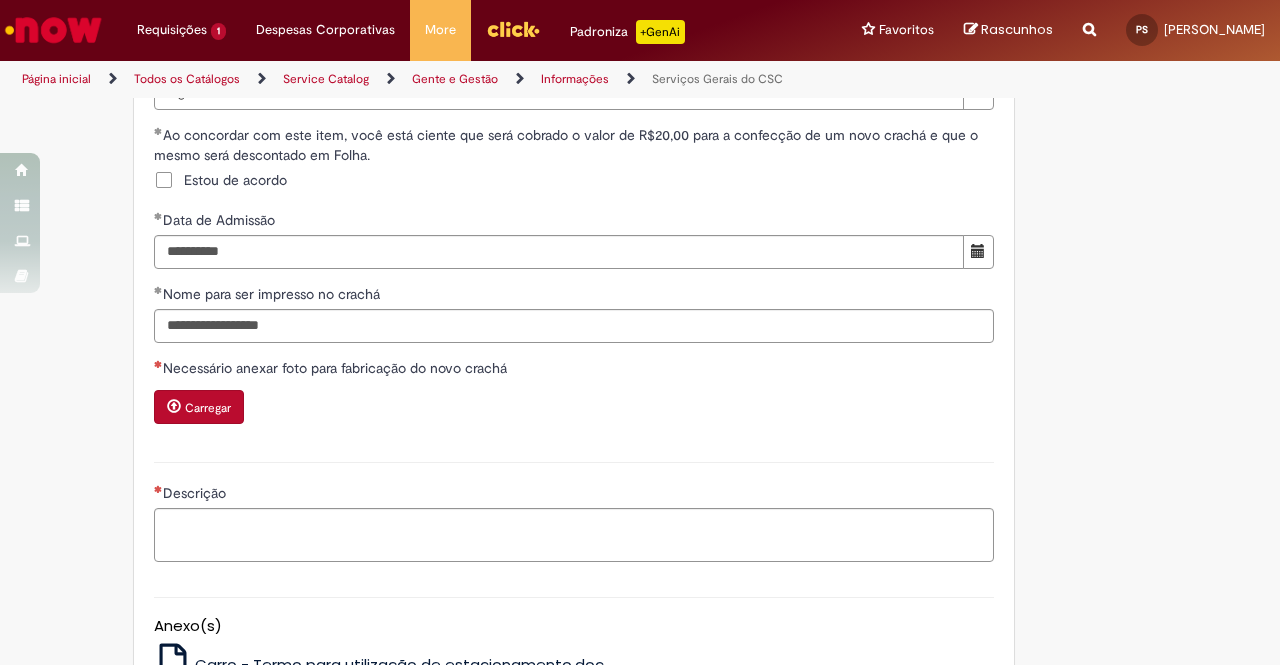 scroll, scrollTop: 920, scrollLeft: 0, axis: vertical 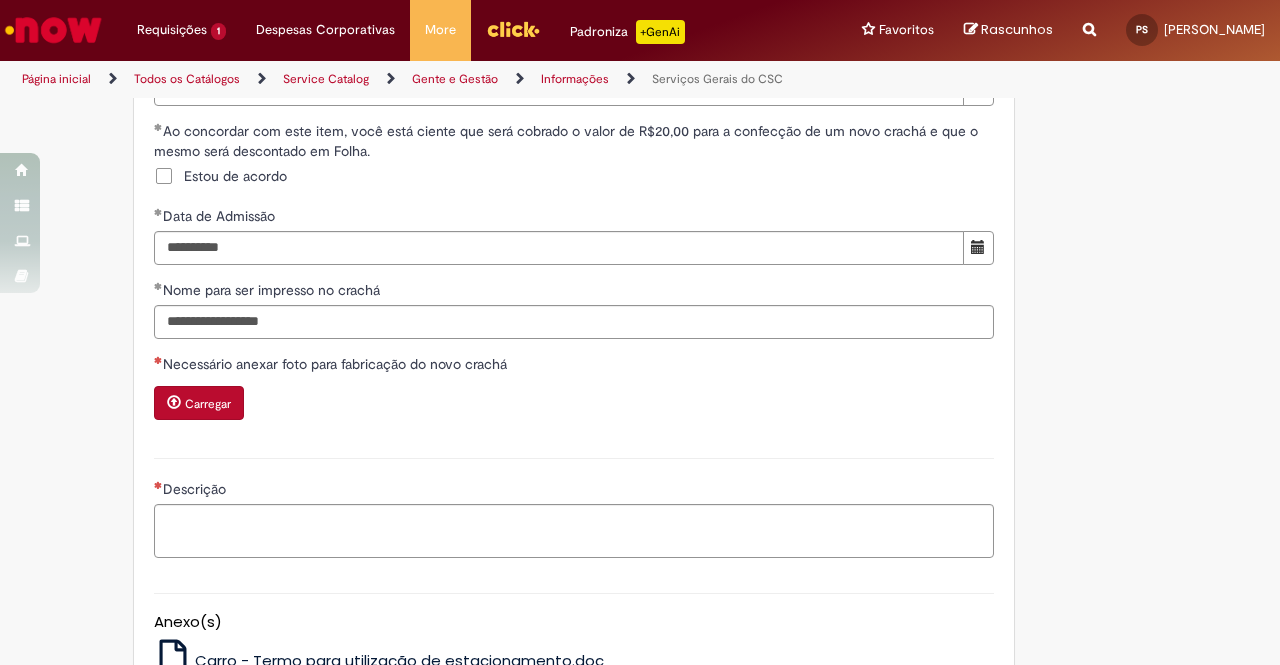 click on "**********" at bounding box center [542, 52] 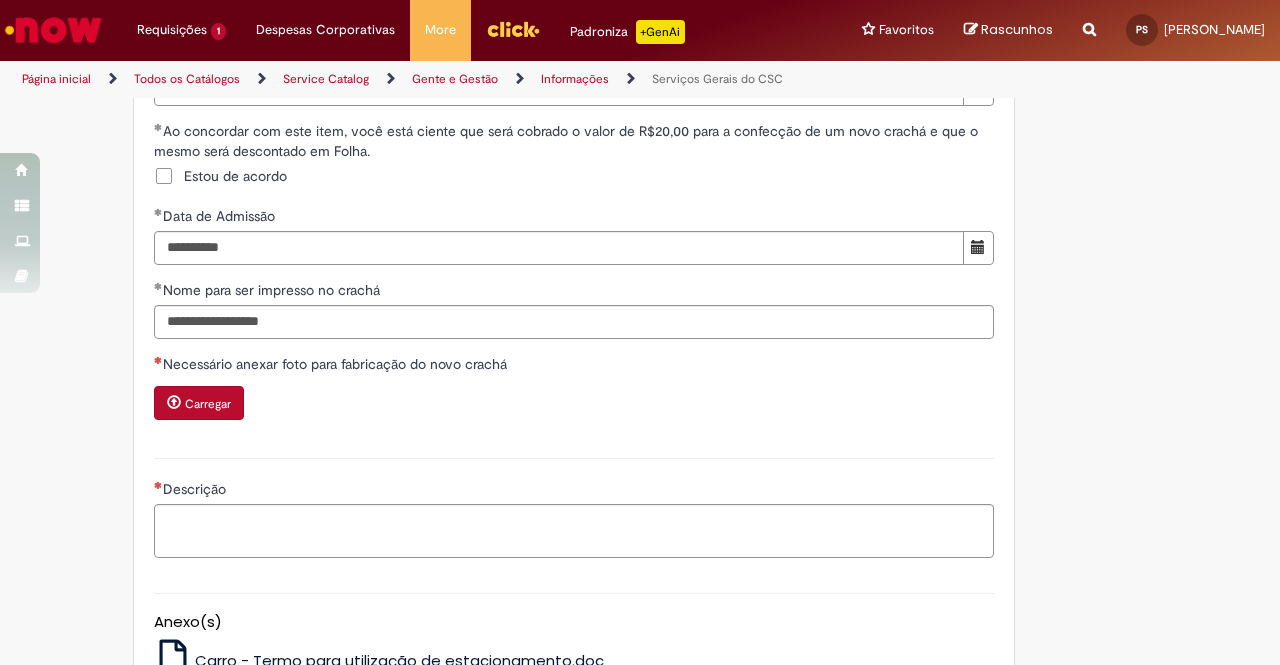 click on "Carregar" at bounding box center [199, 403] 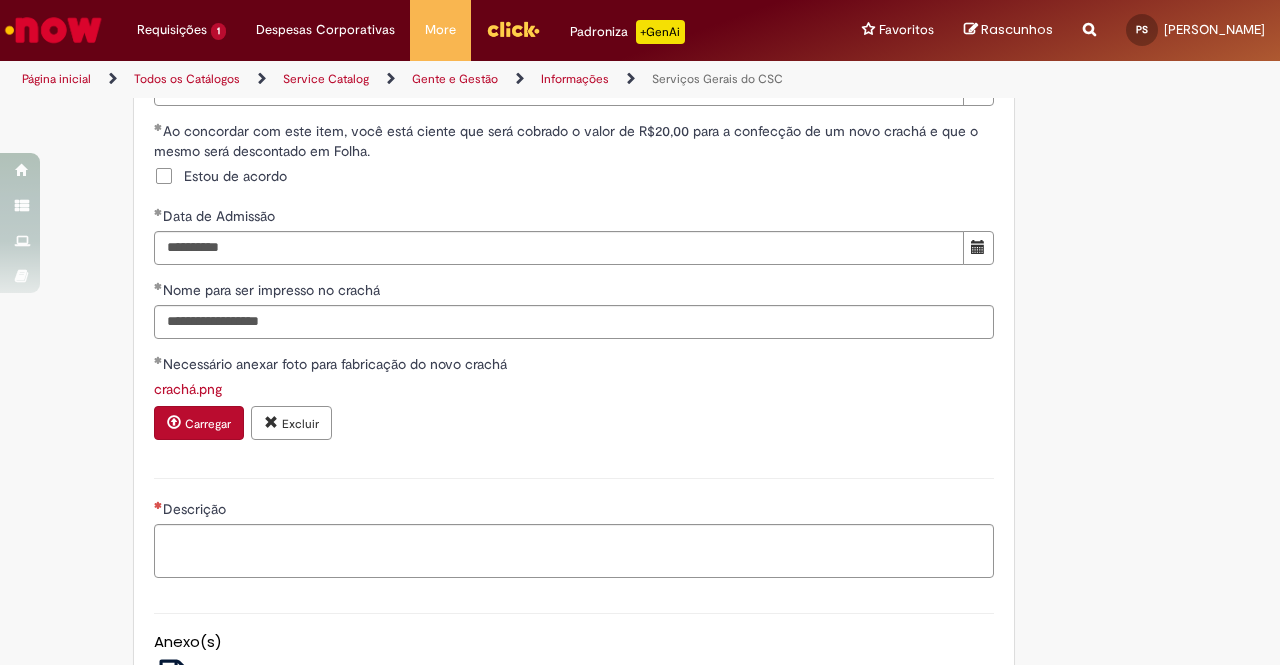 click on "**********" at bounding box center [542, 62] 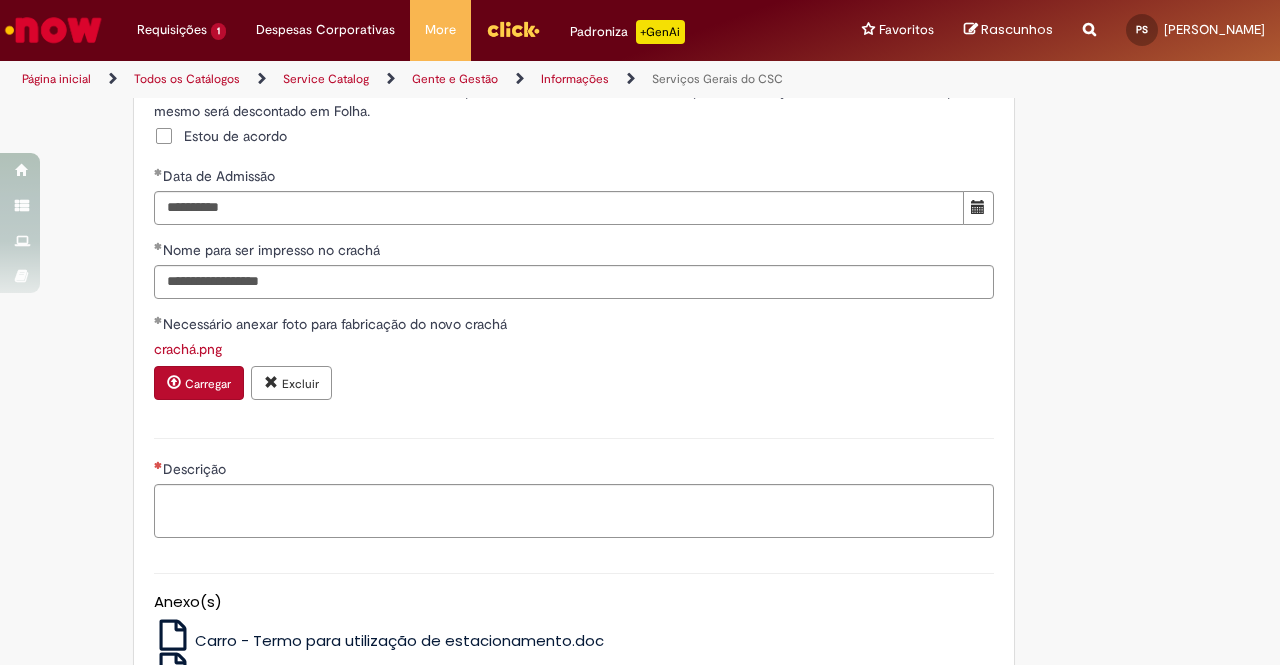 scroll, scrollTop: 1000, scrollLeft: 0, axis: vertical 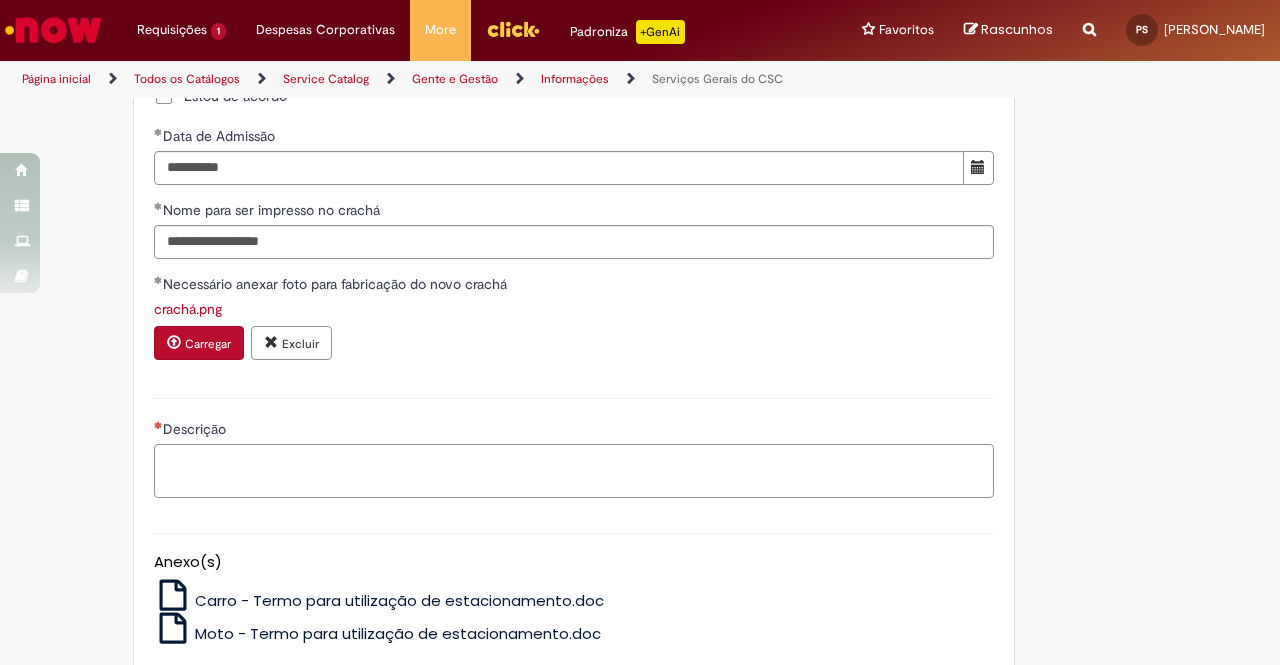click on "Descrição" at bounding box center [574, 470] 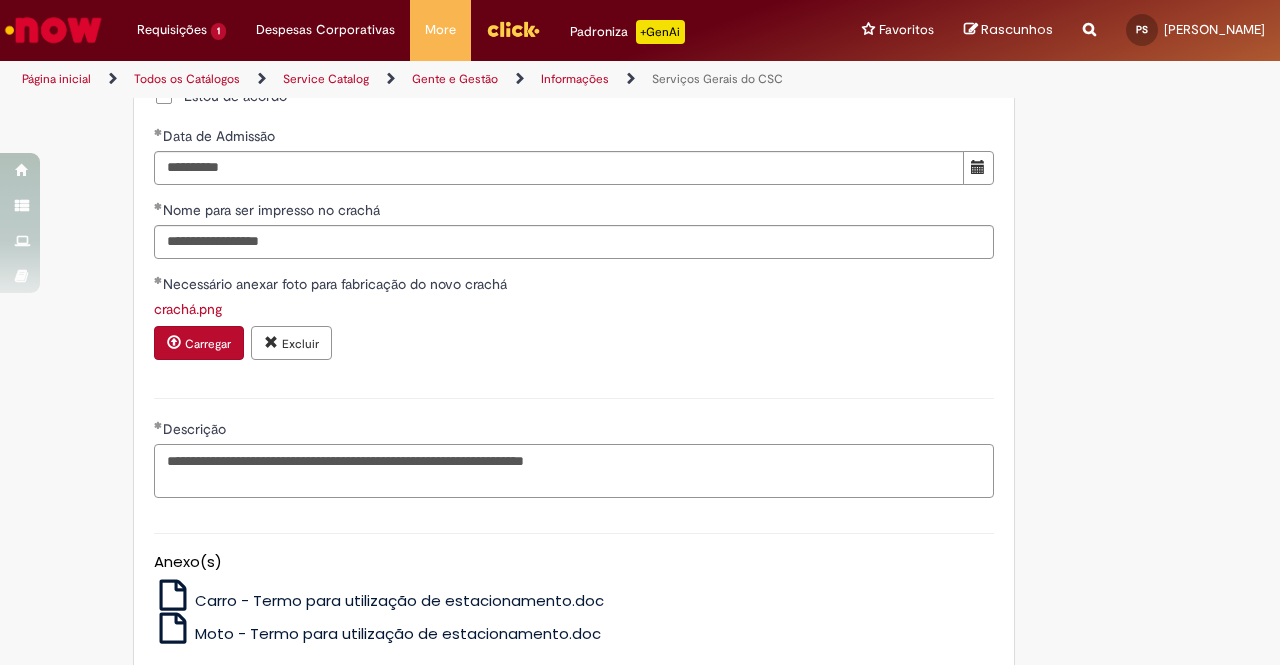 click on "**********" at bounding box center [574, 470] 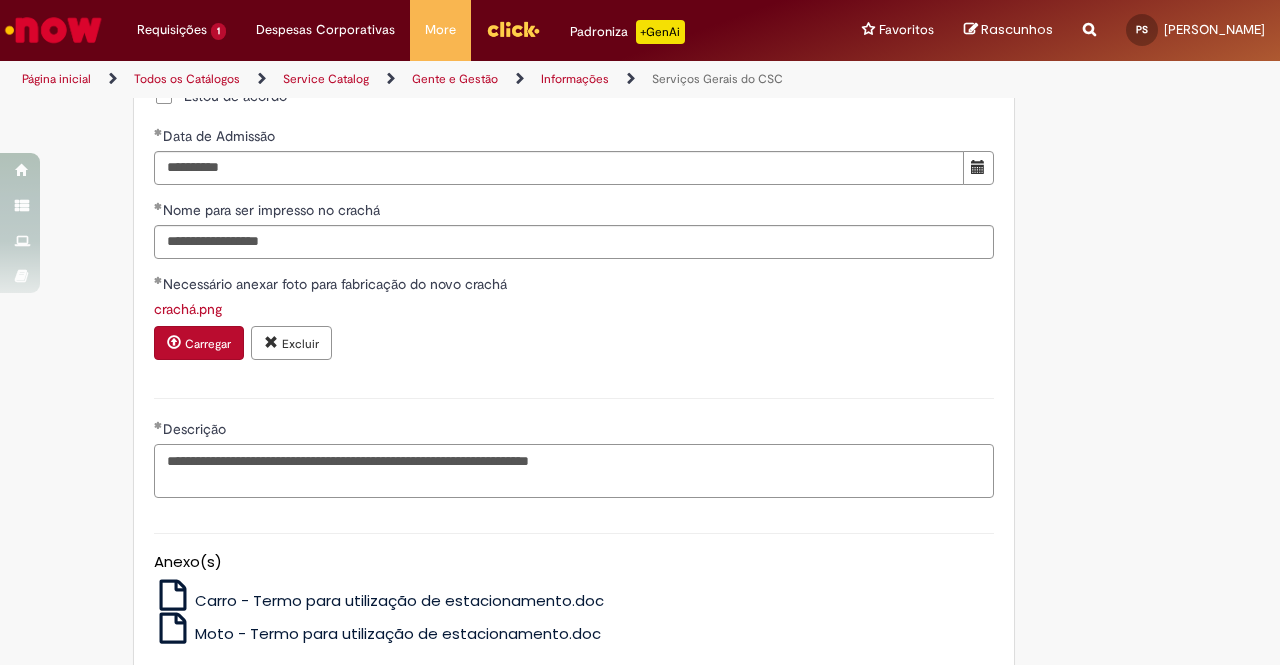click on "**********" at bounding box center [574, 470] 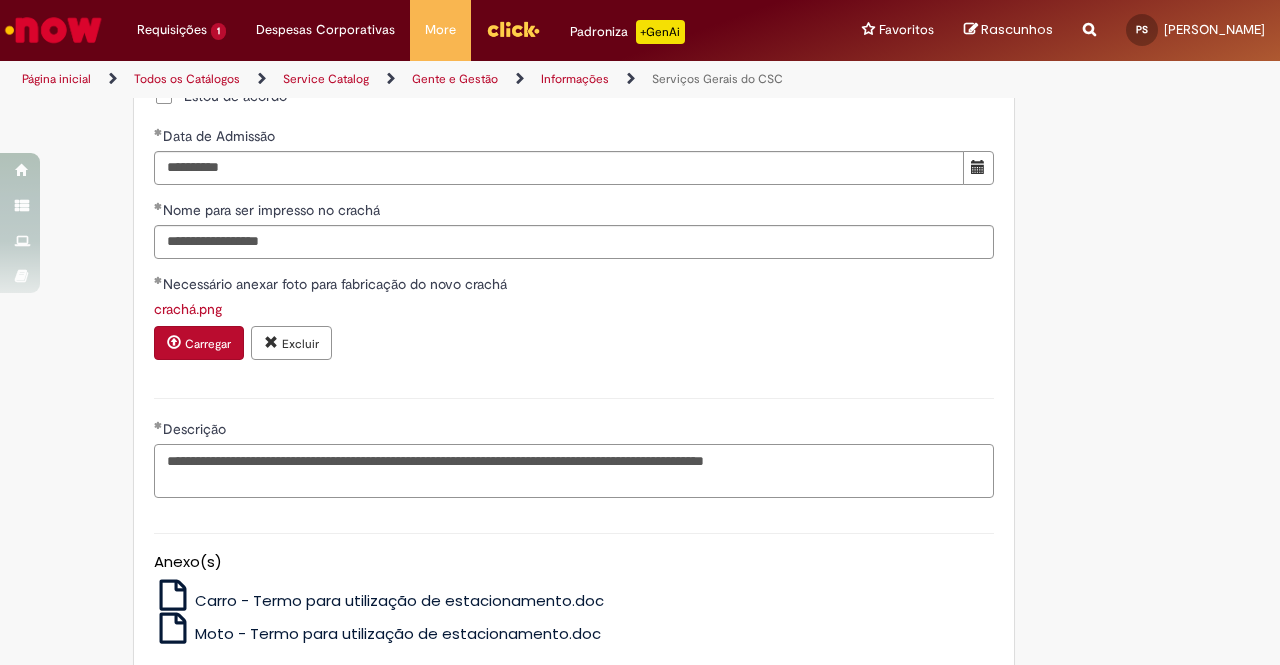 type on "**********" 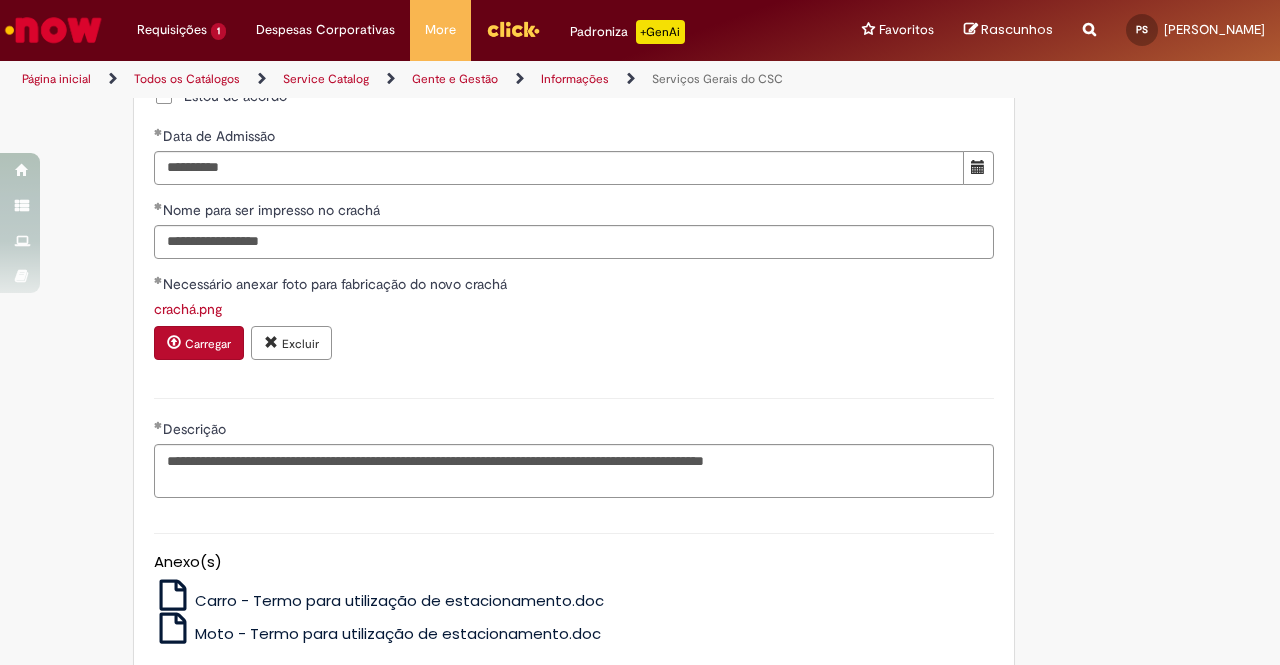 click on "Tire dúvidas com LupiAssist    +GenAI
Oi! Eu sou LupiAssist, uma Inteligência Artificial Generativa em constante aprendizado   Meu conteúdo é monitorado para trazer uma melhor experiência
Dúvidas comuns:
Só mais um instante, estou consultando nossas bases de conhecimento  e escrevendo a melhor resposta pra você!
Title
Lorem ipsum dolor sit amet    Fazer uma nova pergunta
Gerei esta resposta utilizando IA Generativa em conjunto com os nossos padrões. Em caso de divergência, os documentos oficiais prevalecerão.
Saiba mais em:
Ou ligue para:
E aí, te ajudei?
Sim, obrigado!" at bounding box center [640, -18] 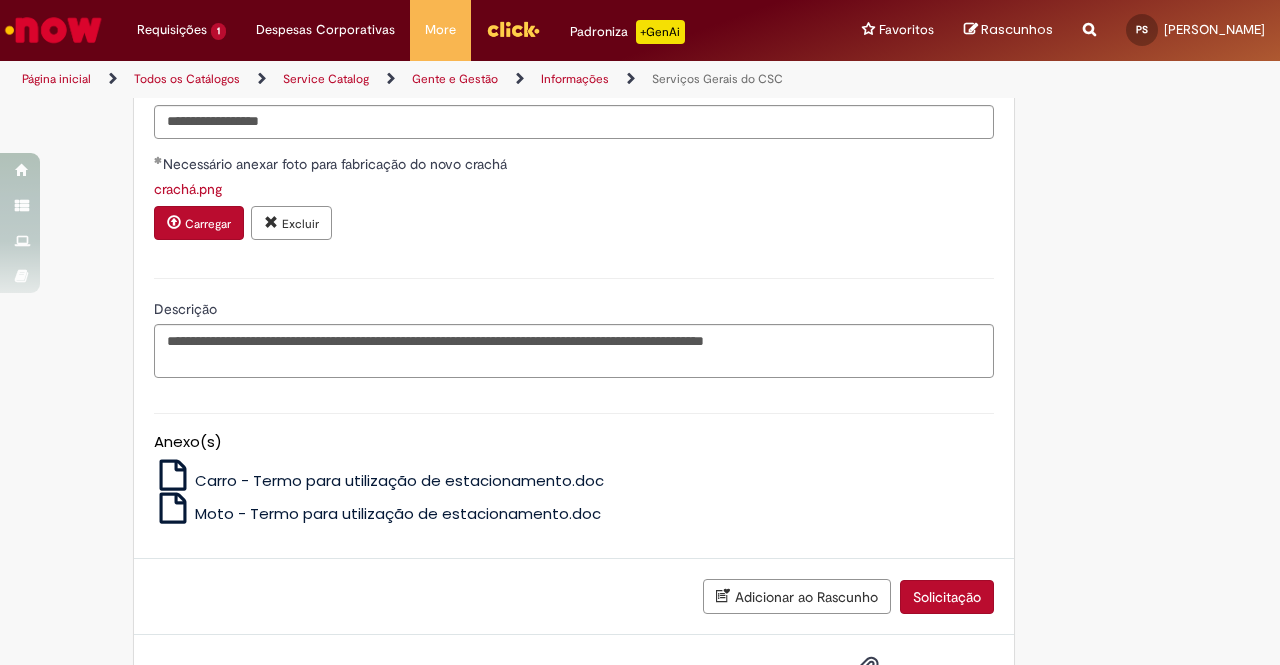 scroll, scrollTop: 1160, scrollLeft: 0, axis: vertical 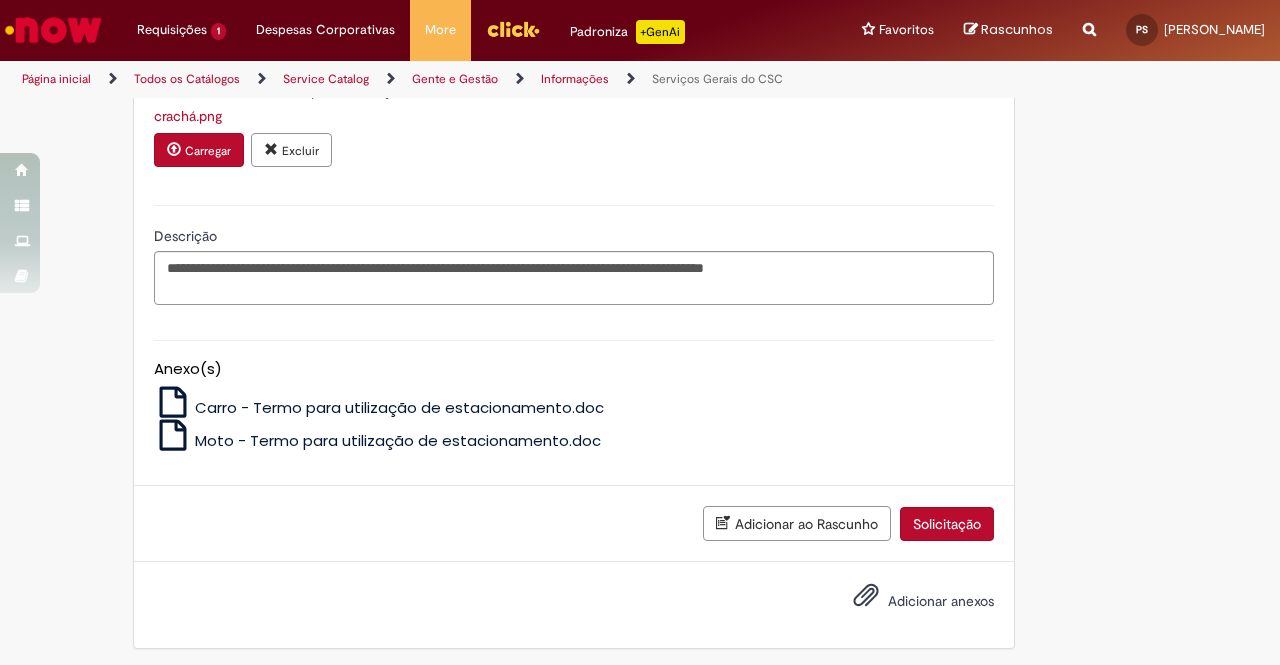 click on "Solicitação" at bounding box center (947, 524) 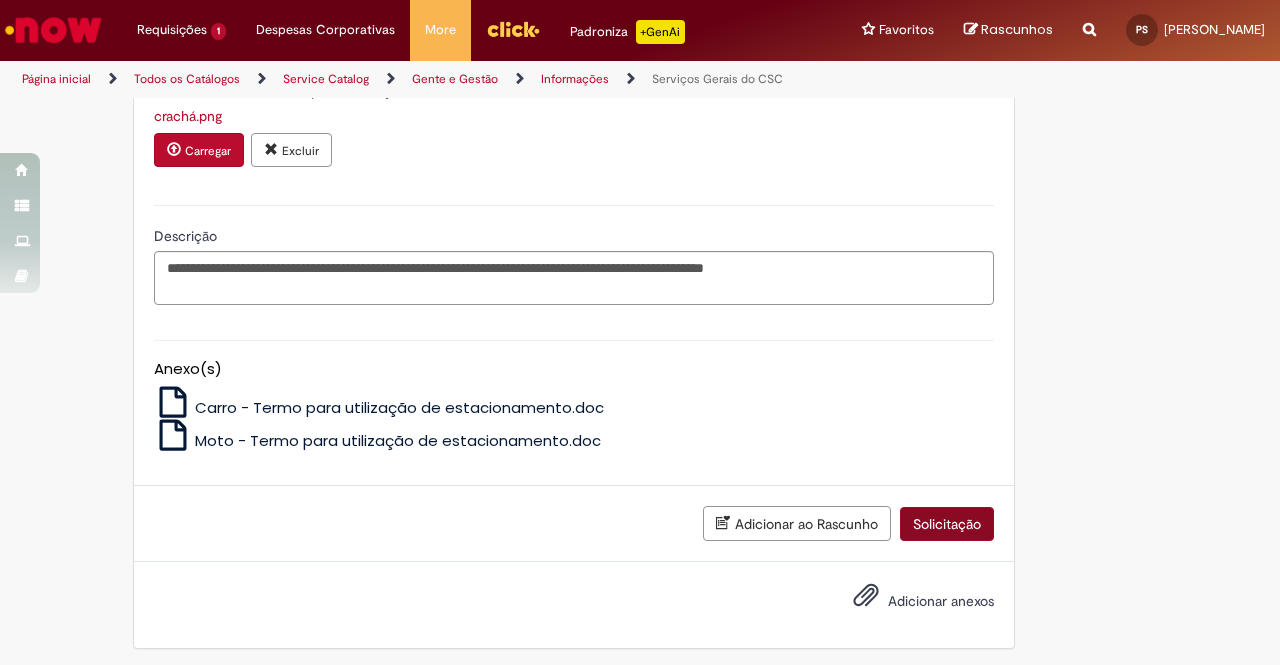 scroll, scrollTop: 1148, scrollLeft: 0, axis: vertical 